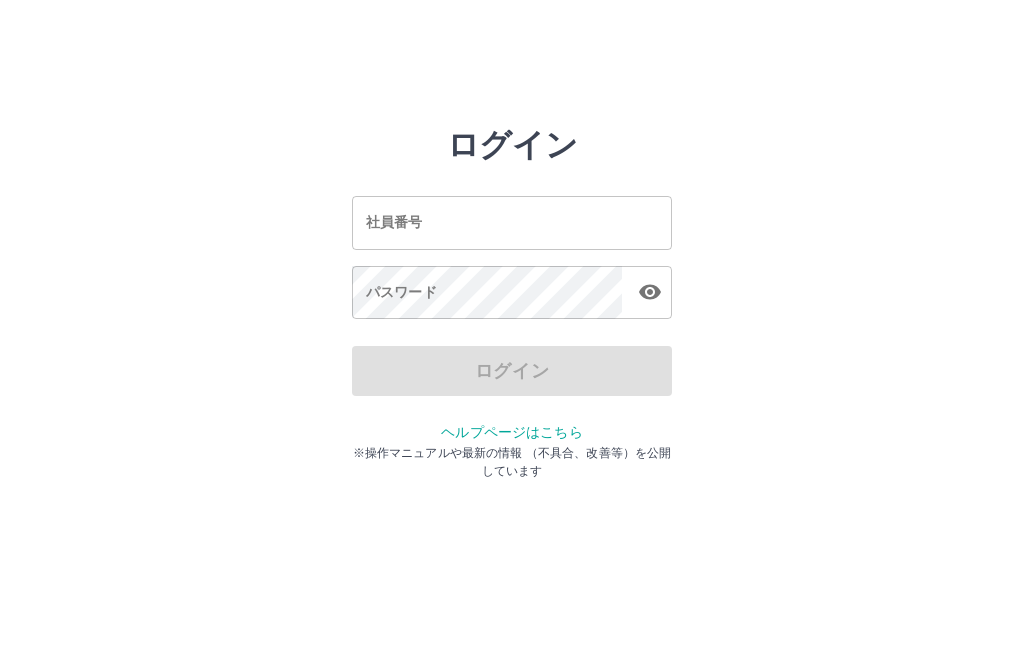 scroll, scrollTop: 0, scrollLeft: 0, axis: both 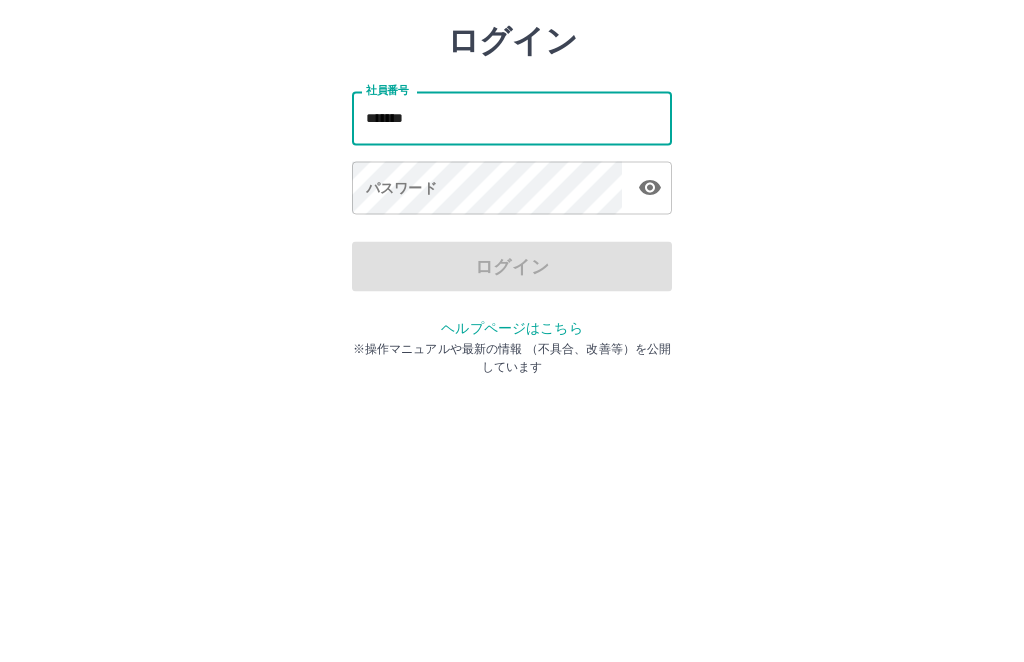 type on "*******" 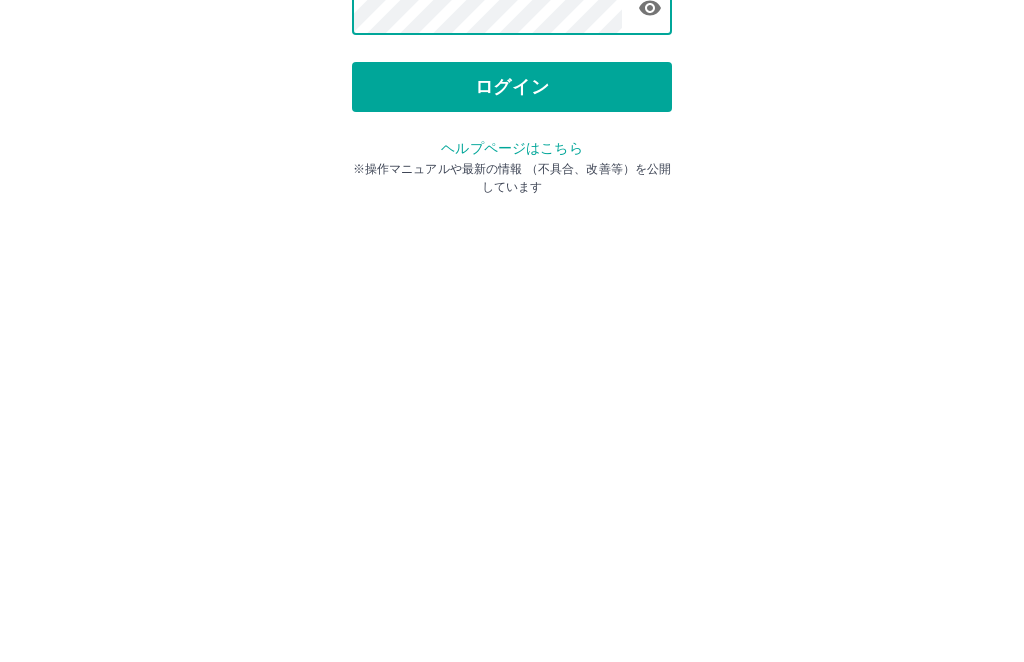 click on "ログイン" at bounding box center (512, 371) 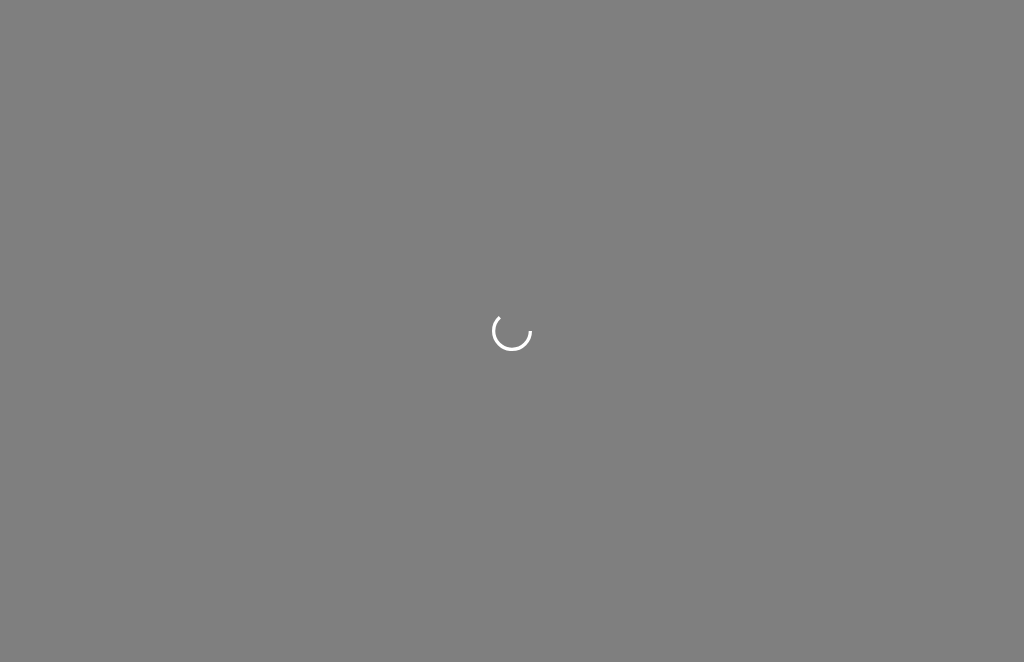 scroll, scrollTop: 0, scrollLeft: 0, axis: both 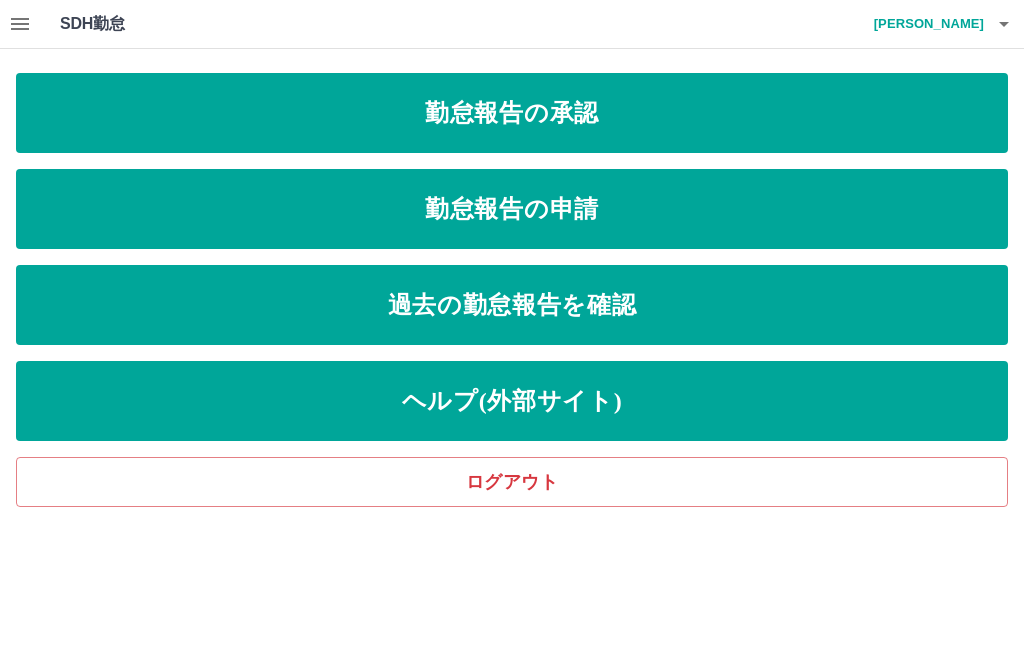 click on "勤怠報告の申請" at bounding box center [512, 209] 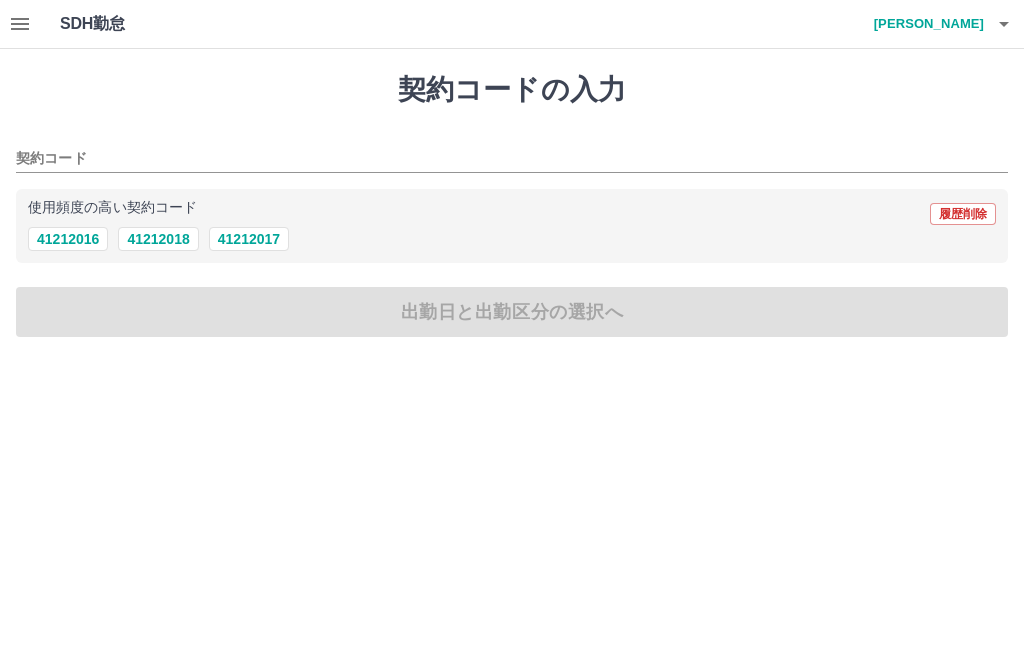click on "41212016" at bounding box center [68, 239] 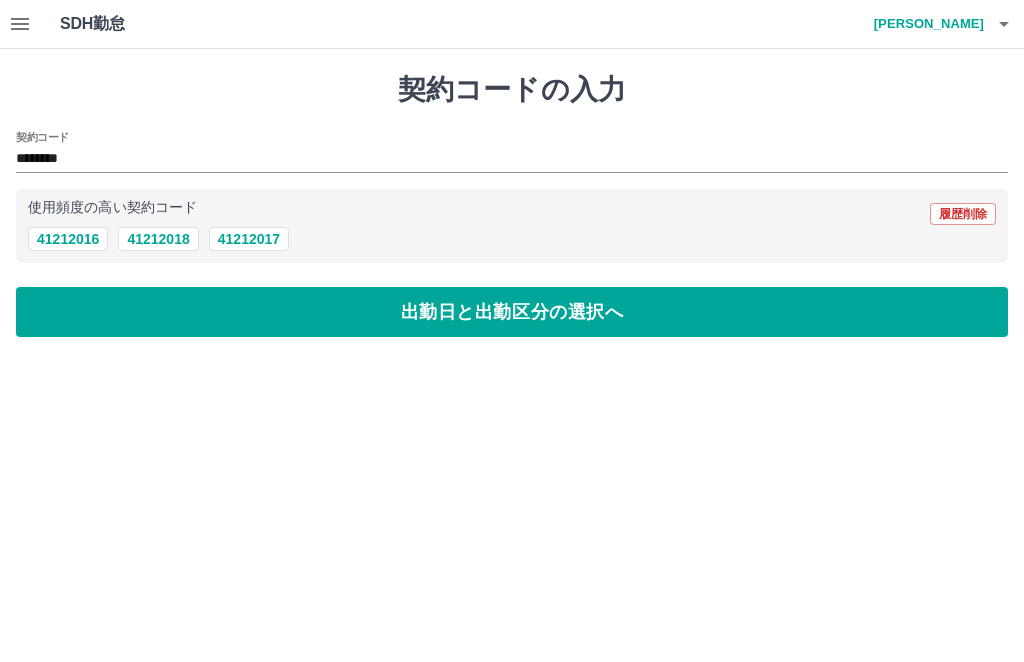 click on "出勤日と出勤区分の選択へ" at bounding box center [512, 312] 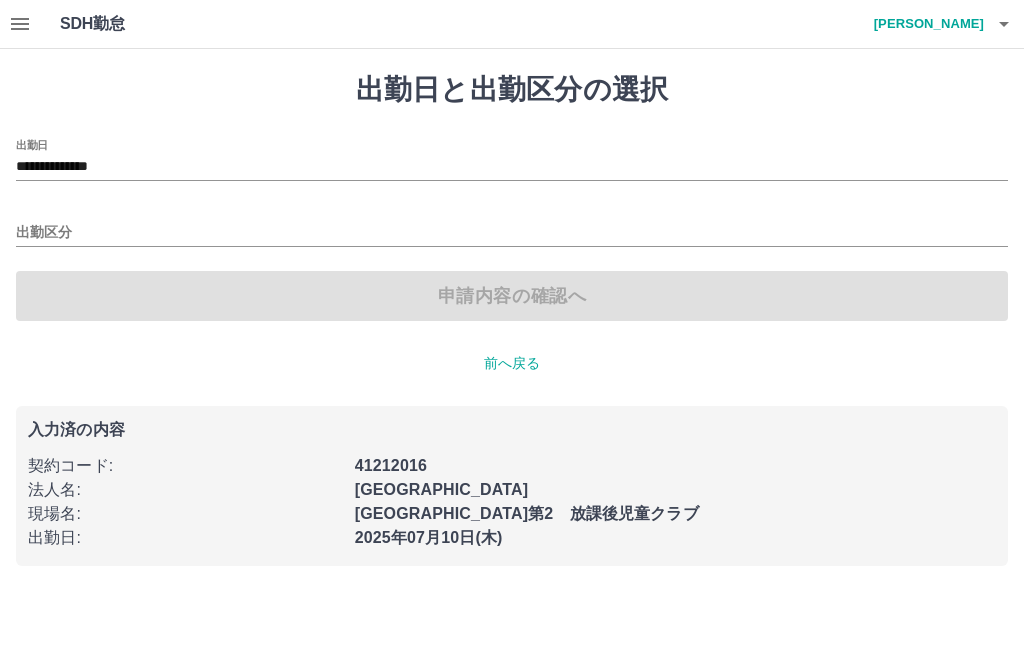 click on "**********" at bounding box center [512, 167] 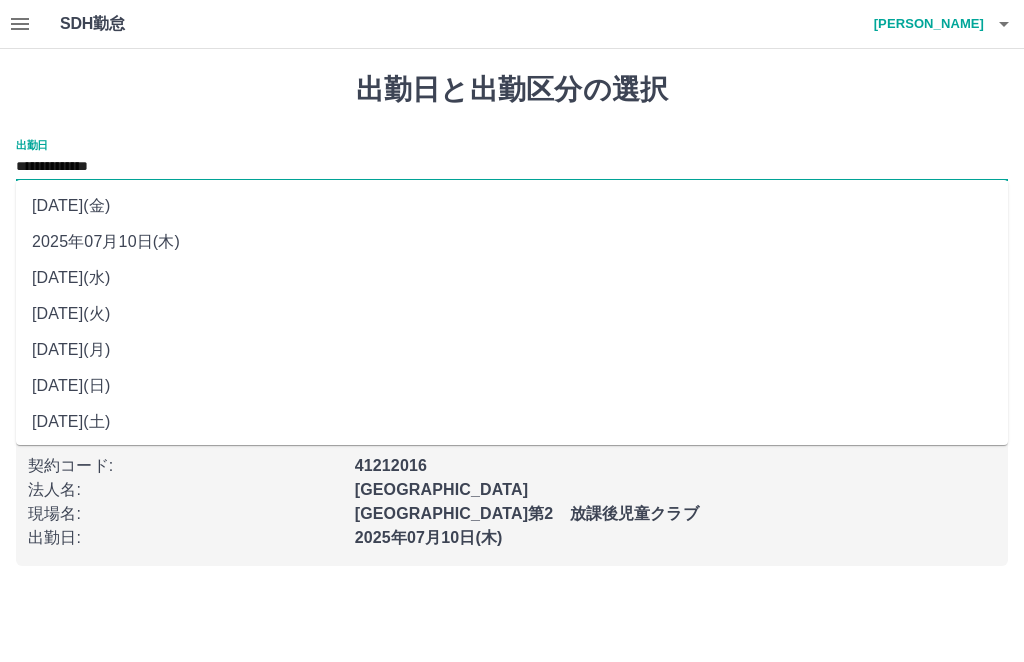 click on "2025年07月09日(水)" at bounding box center (512, 278) 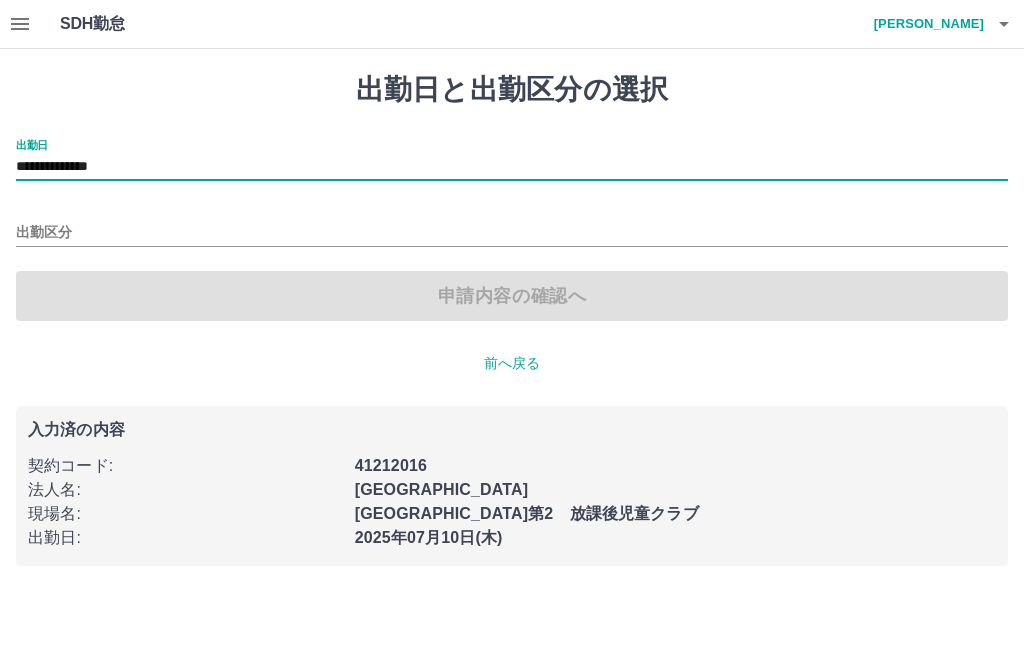 click on "出勤区分" at bounding box center (512, 226) 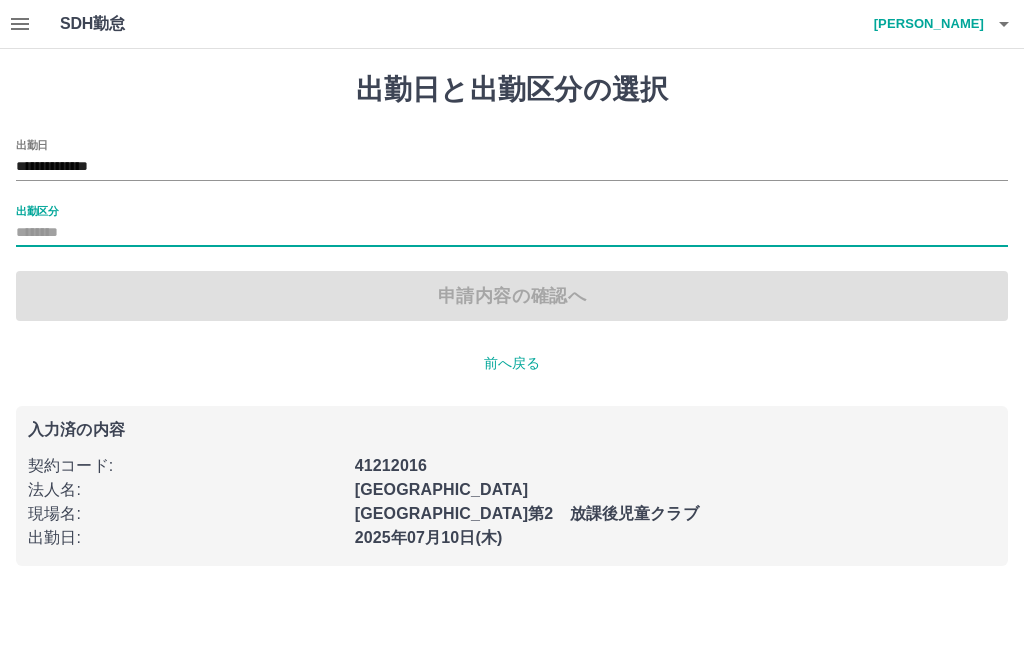 click on "出勤区分" at bounding box center [512, 226] 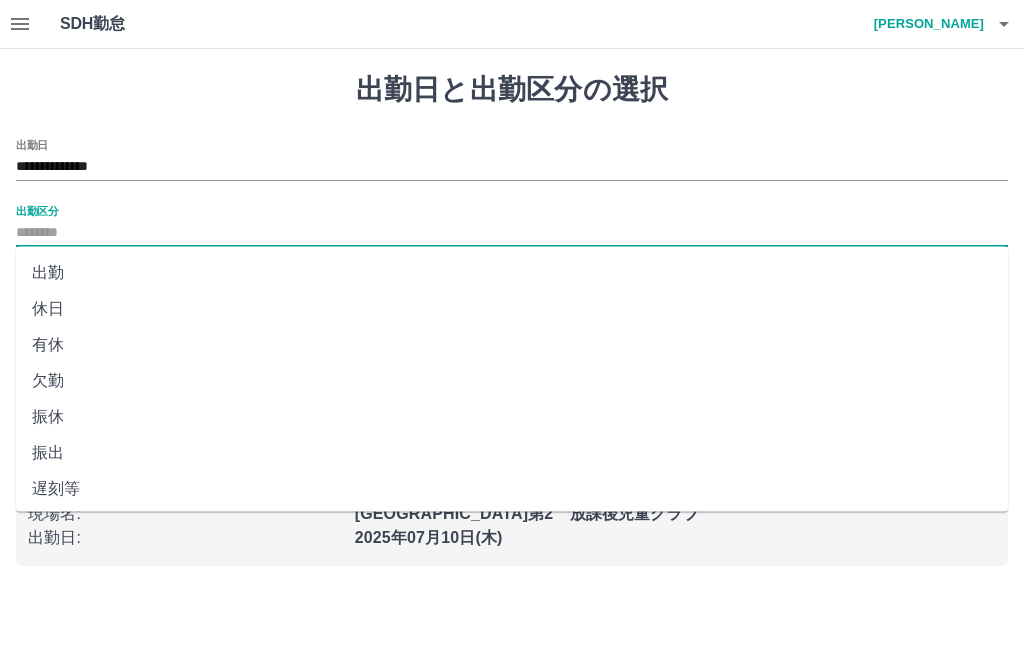 click on "有休" at bounding box center (512, 345) 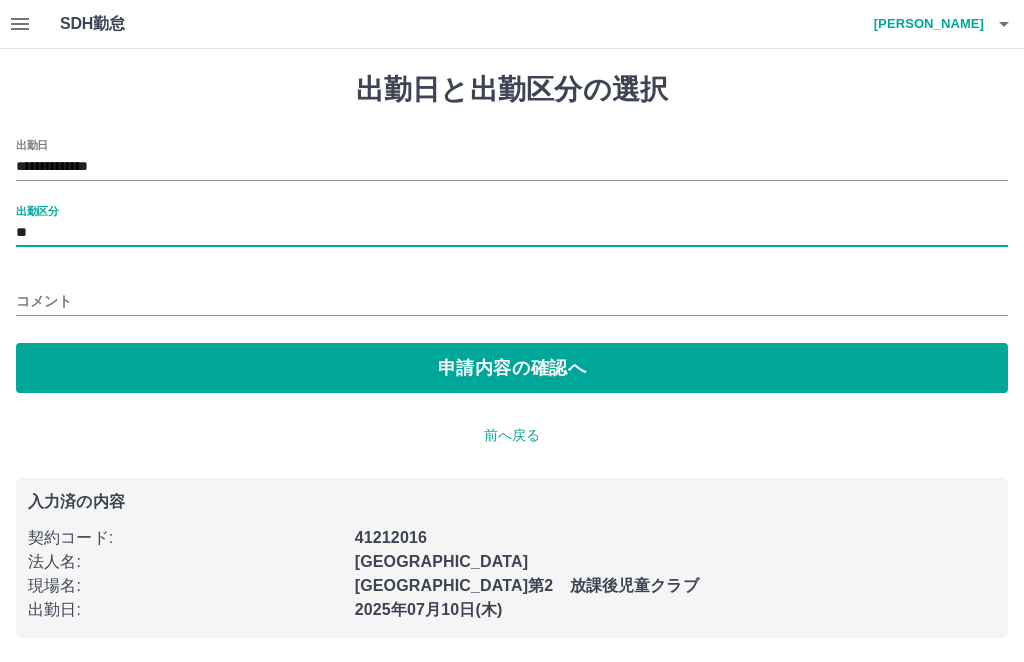 click on "申請内容の確認へ" at bounding box center [512, 368] 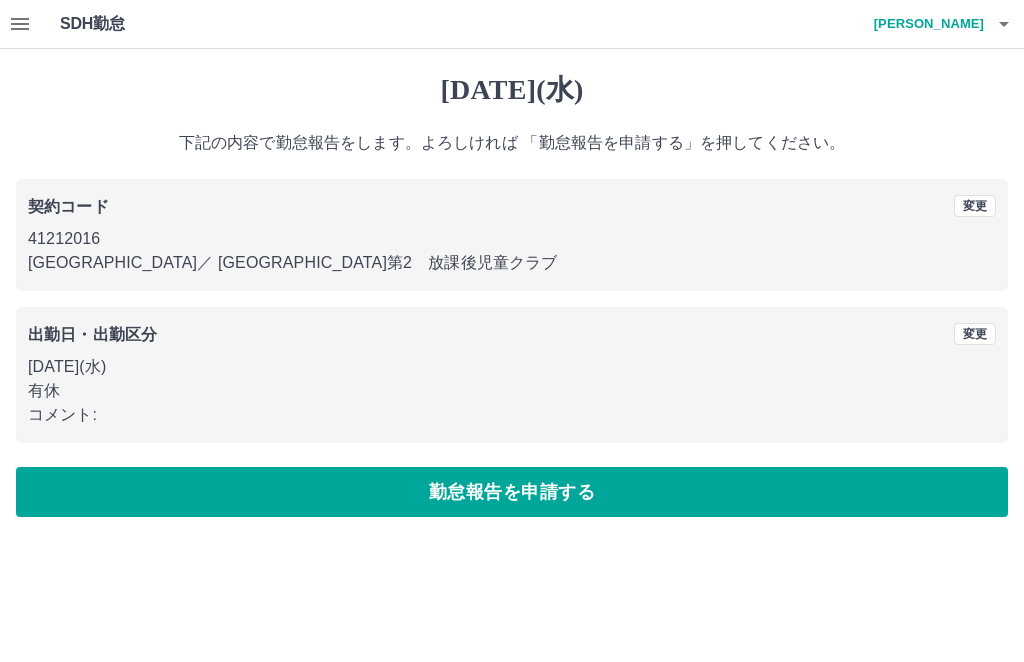 click on "勤怠報告を申請する" at bounding box center (512, 492) 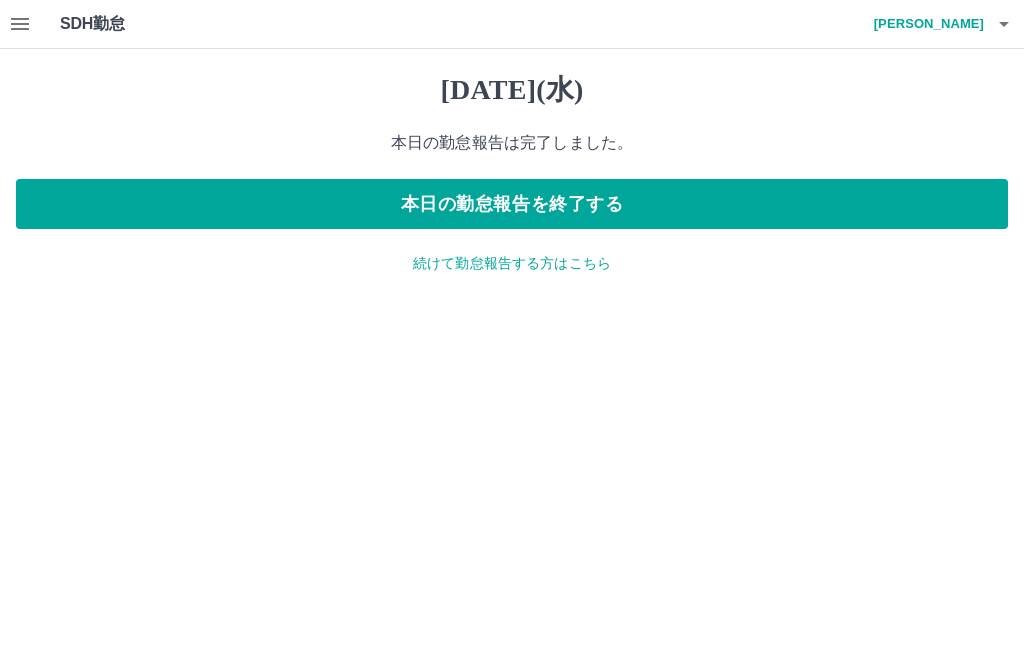 click on "続けて勤怠報告する方はこちら" at bounding box center (512, 263) 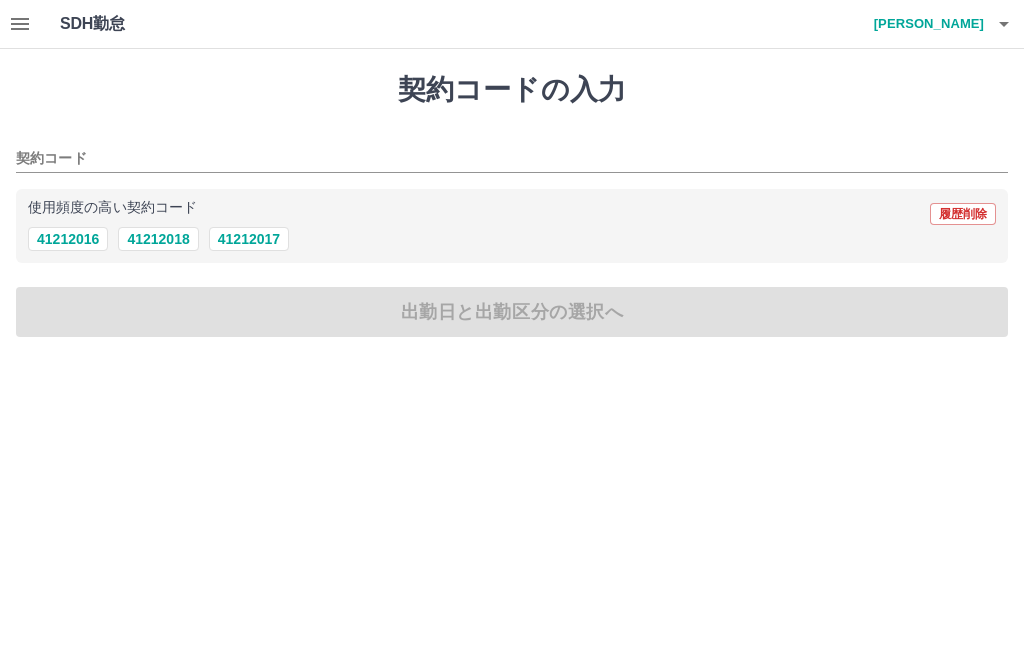 click on "41212016" at bounding box center (68, 239) 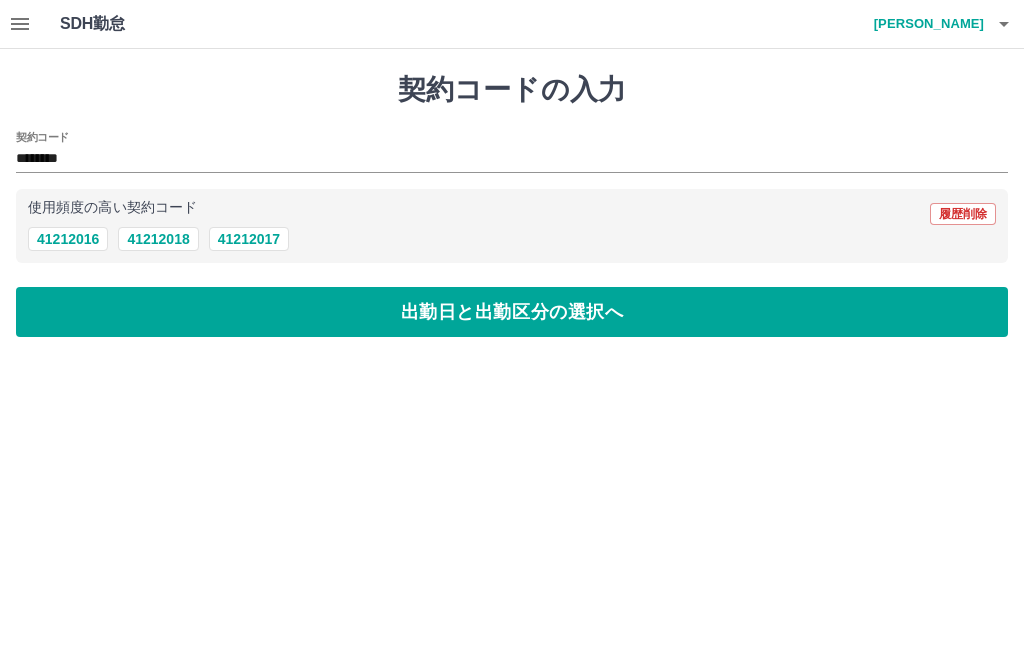 click on "出勤日と出勤区分の選択へ" at bounding box center [512, 312] 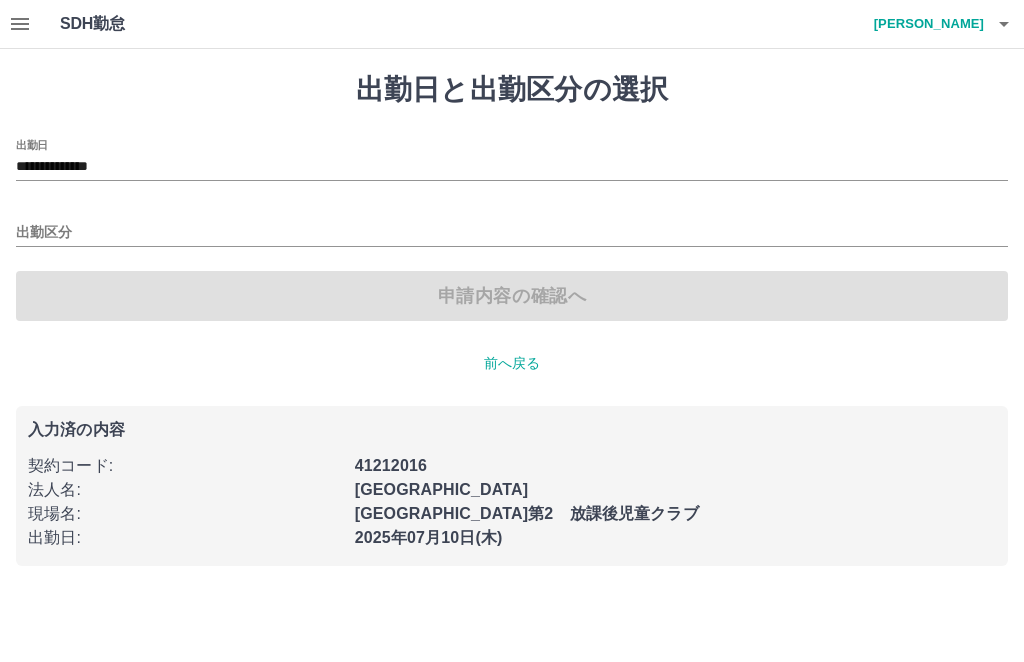click on "出勤区分" at bounding box center [512, 233] 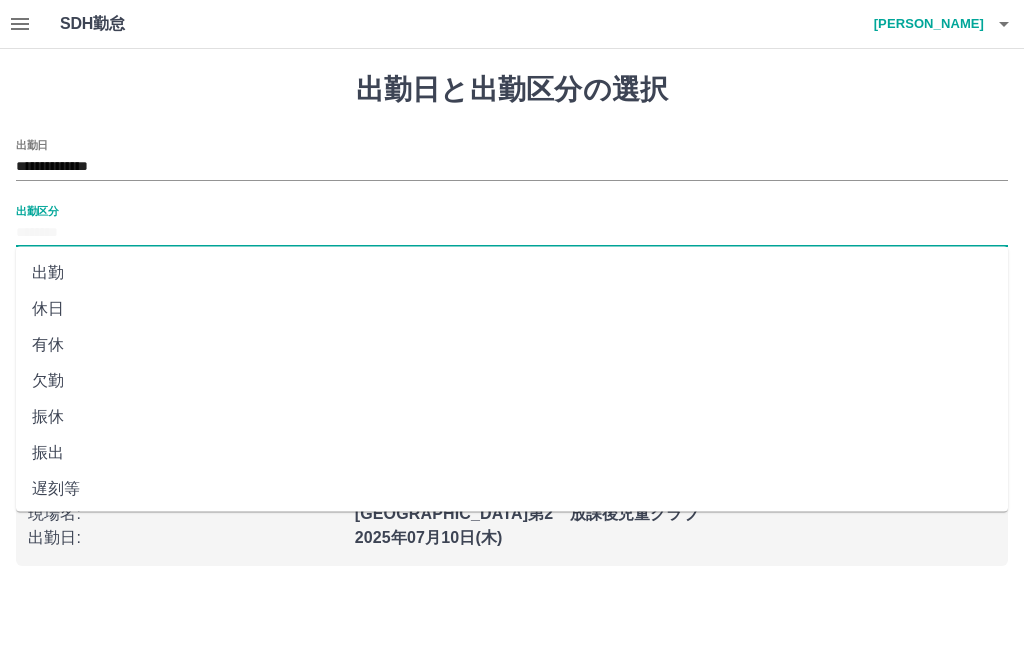 click on "出勤" at bounding box center (512, 273) 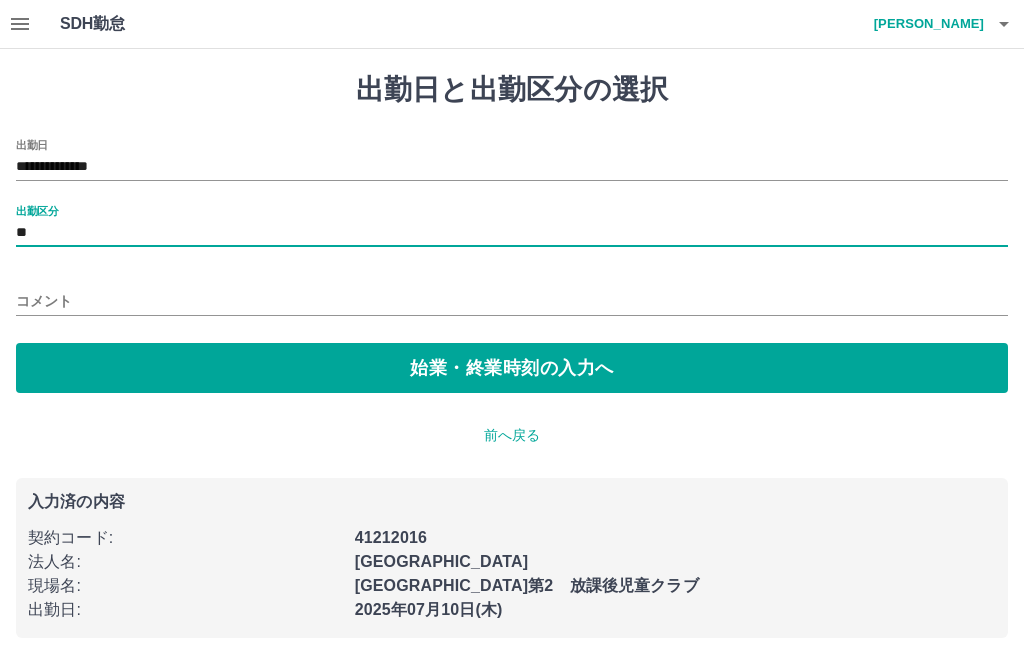 click on "**" at bounding box center [512, 233] 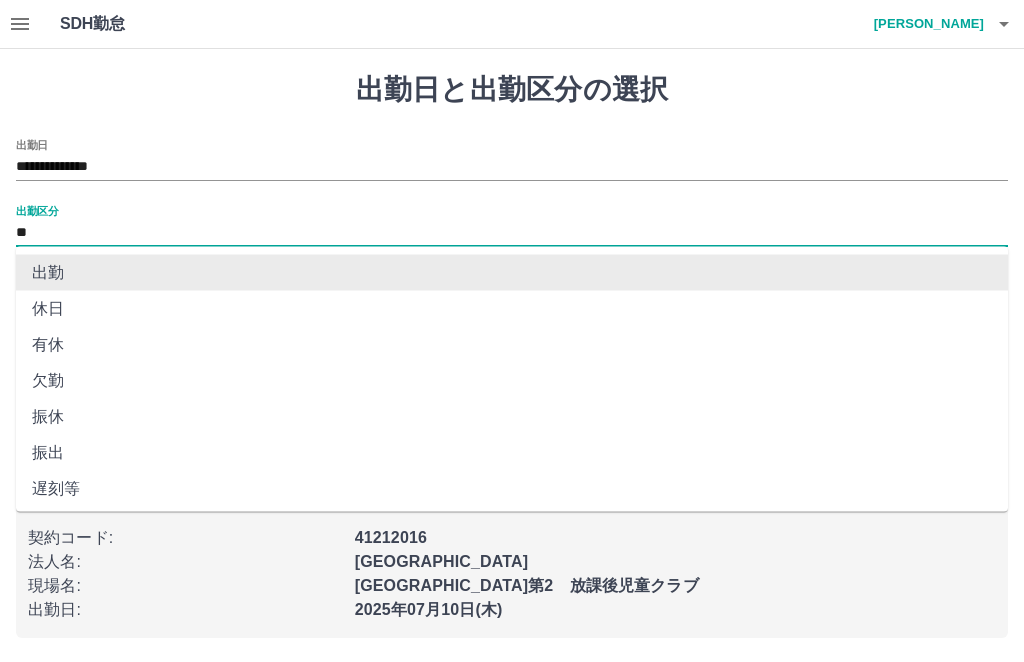 click on "**" at bounding box center [512, 233] 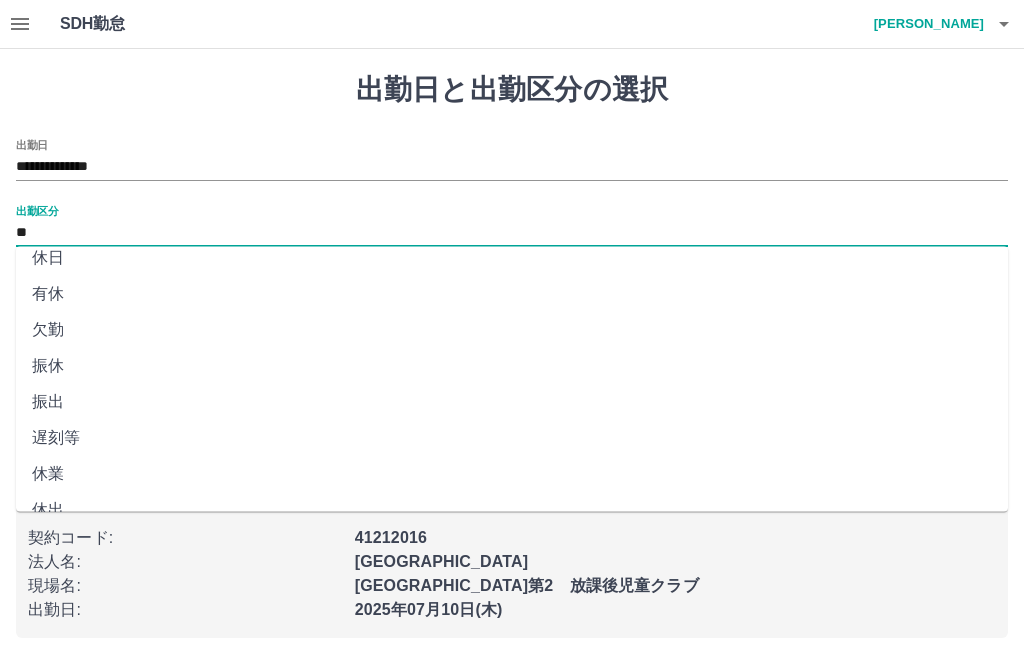 click on "休日" at bounding box center (512, 258) 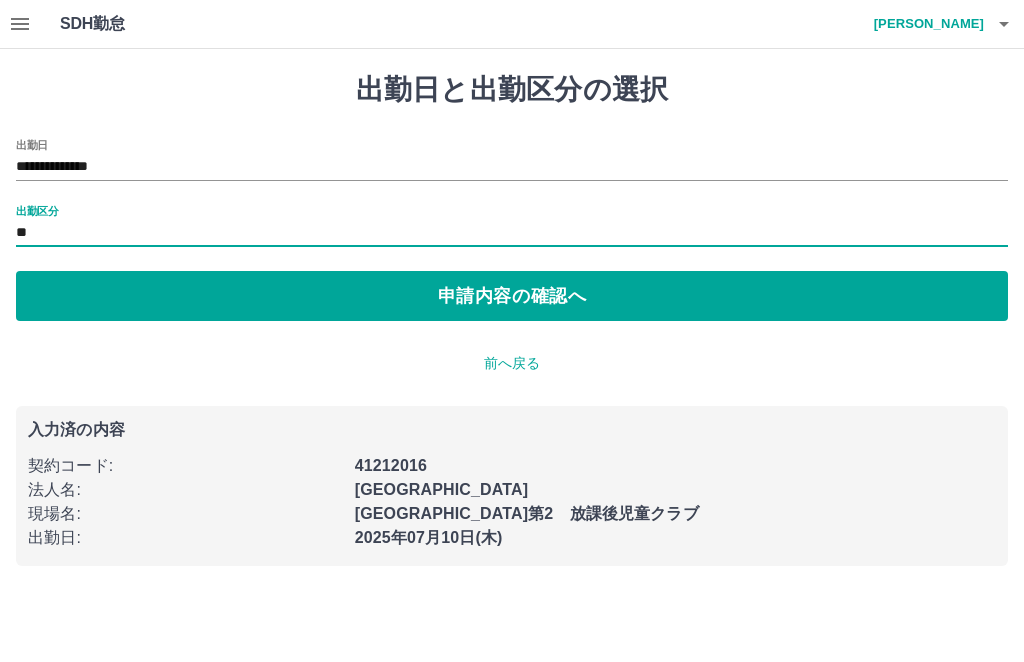 click on "申請内容の確認へ" at bounding box center [512, 296] 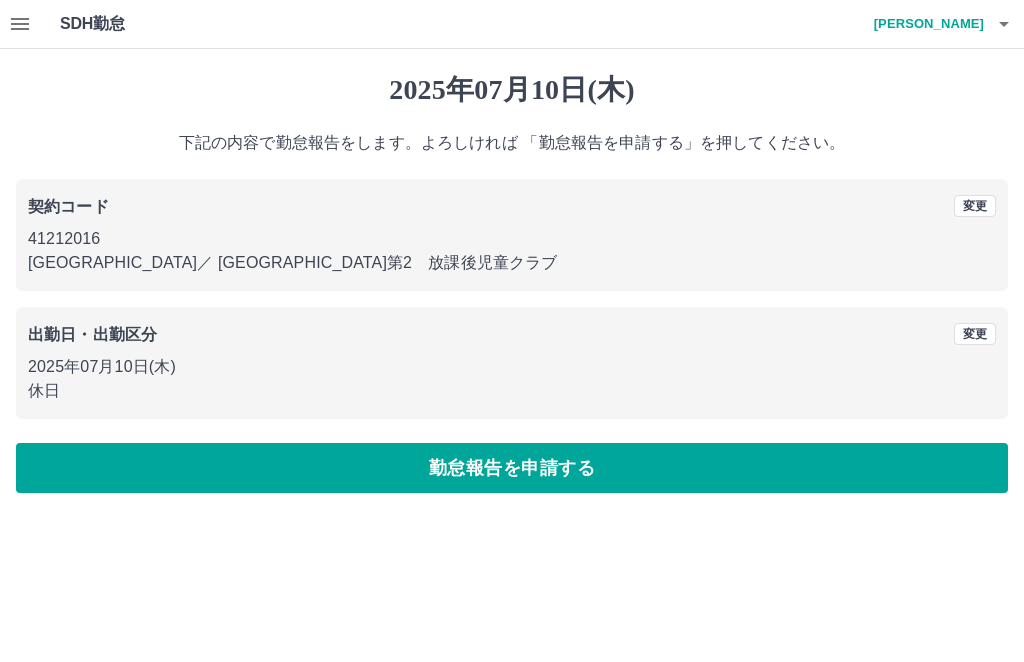 click on "変更" at bounding box center (975, 334) 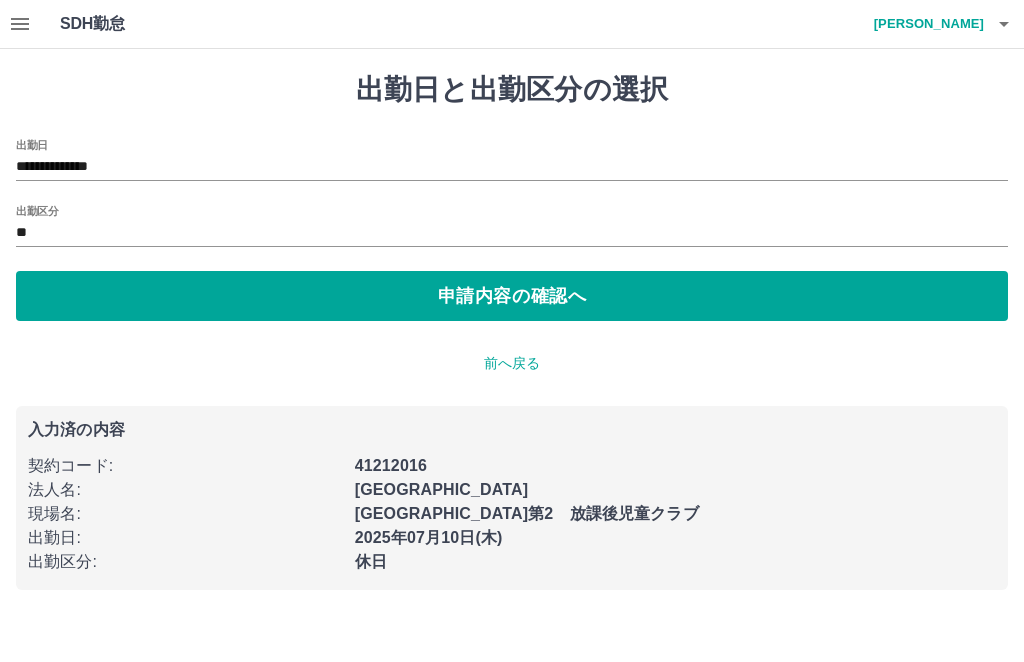 click on "**" at bounding box center [512, 233] 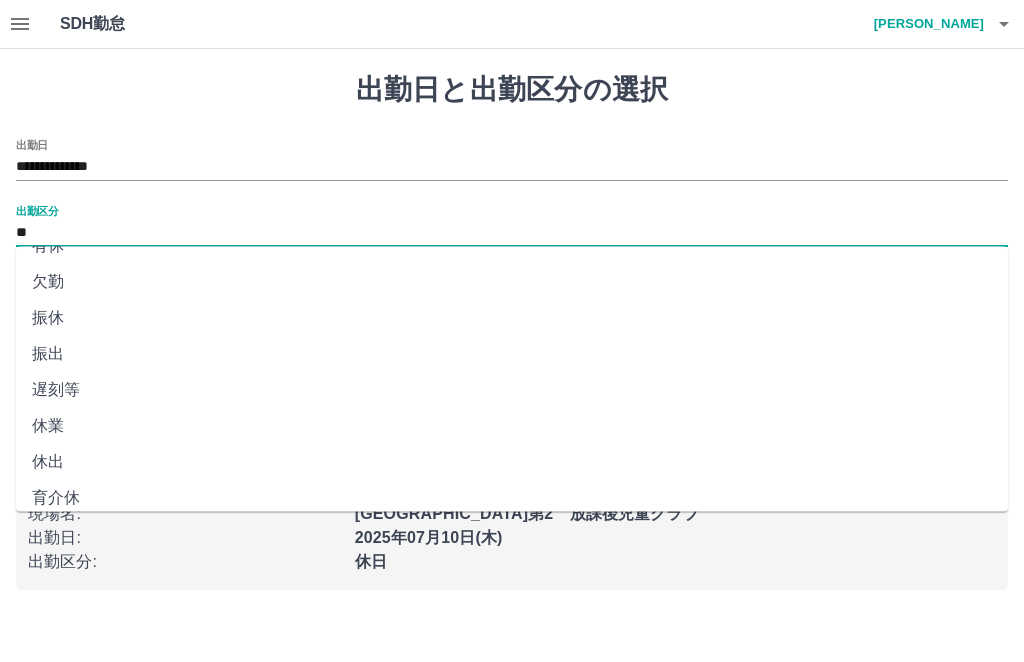 scroll, scrollTop: 94, scrollLeft: 0, axis: vertical 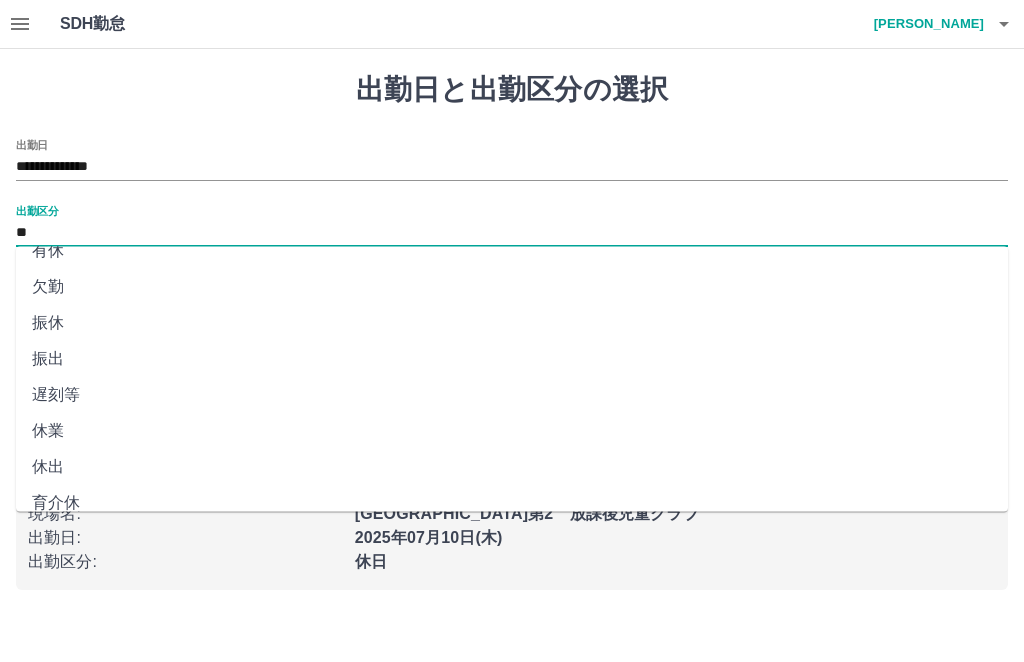 click on "遅刻等" at bounding box center [512, 395] 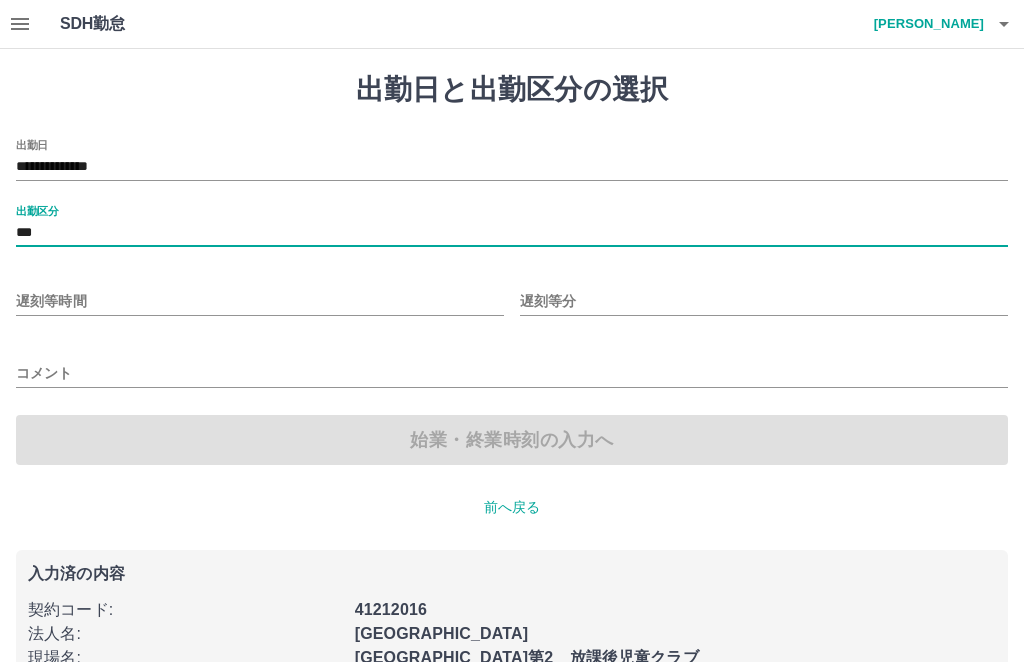 click on "***" at bounding box center (512, 233) 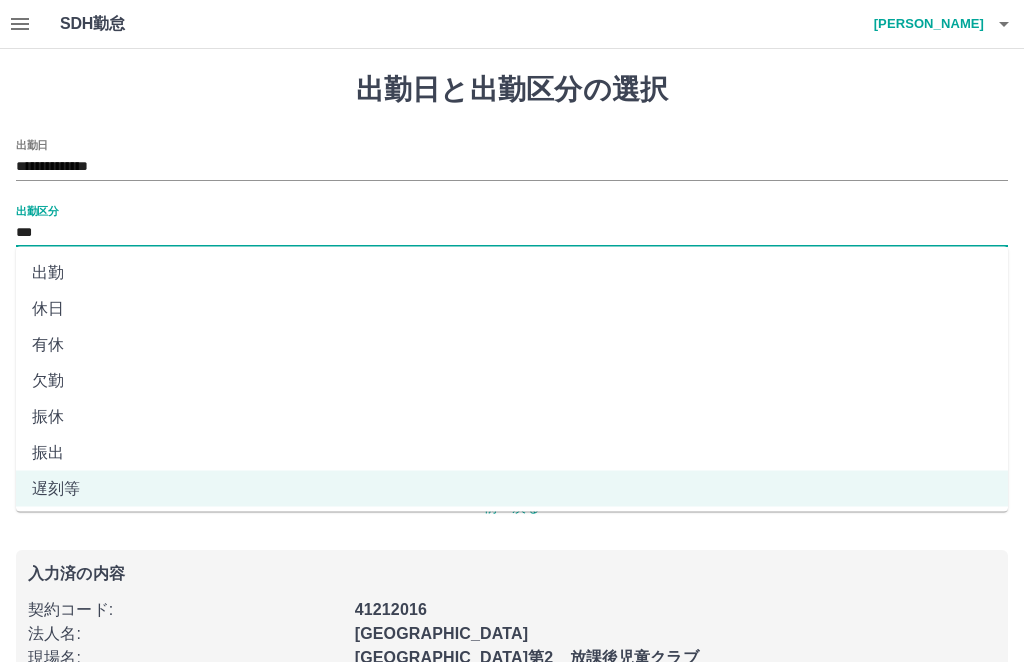 click on "出勤" at bounding box center (512, 273) 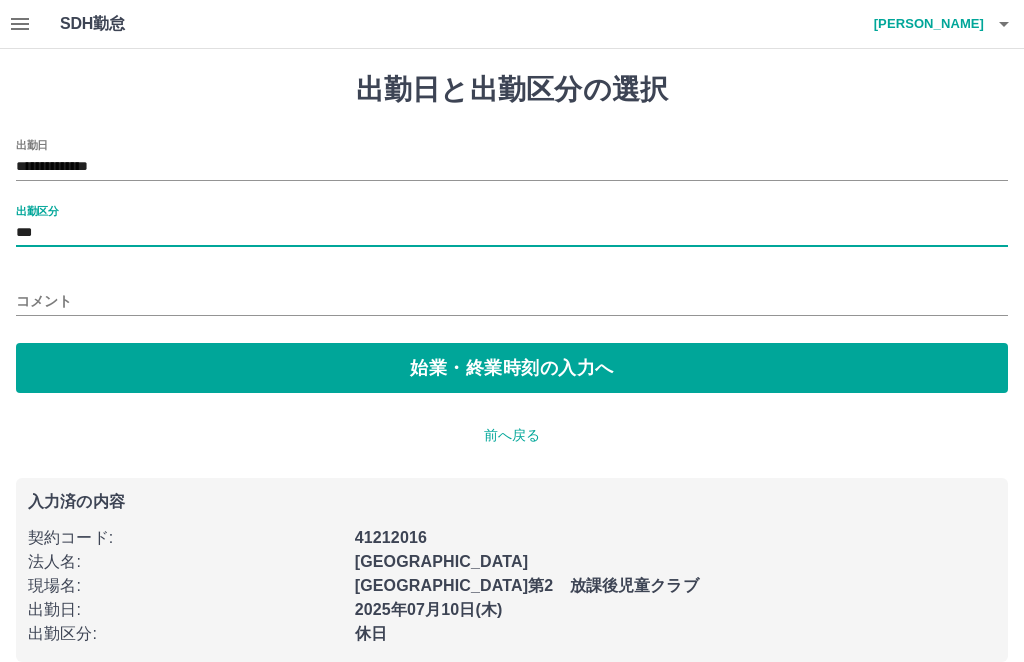 type on "**" 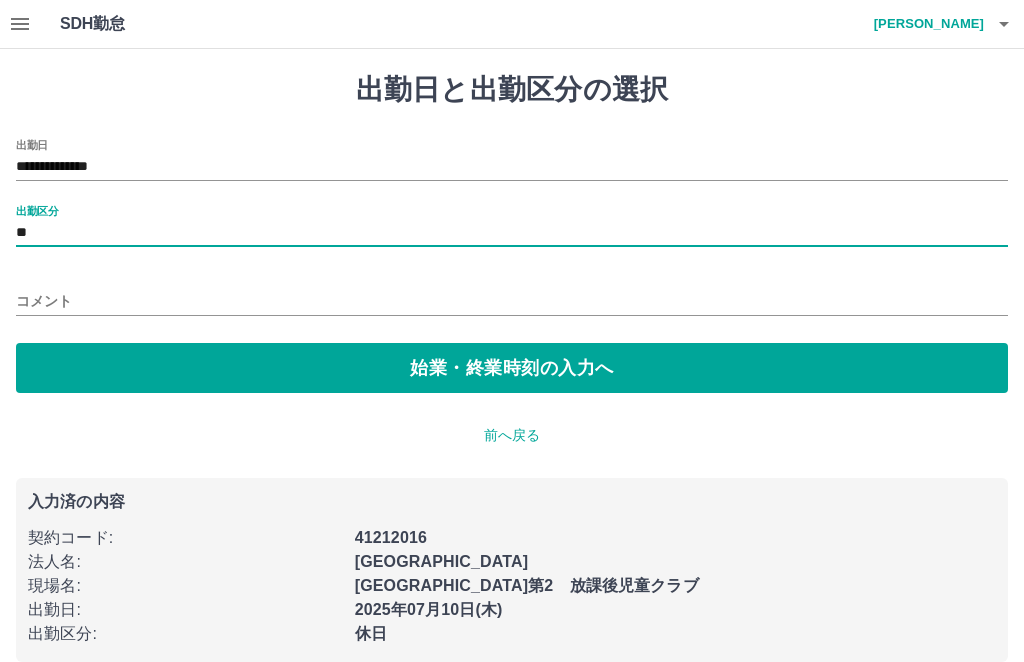 click on "始業・終業時刻の入力へ" at bounding box center [512, 368] 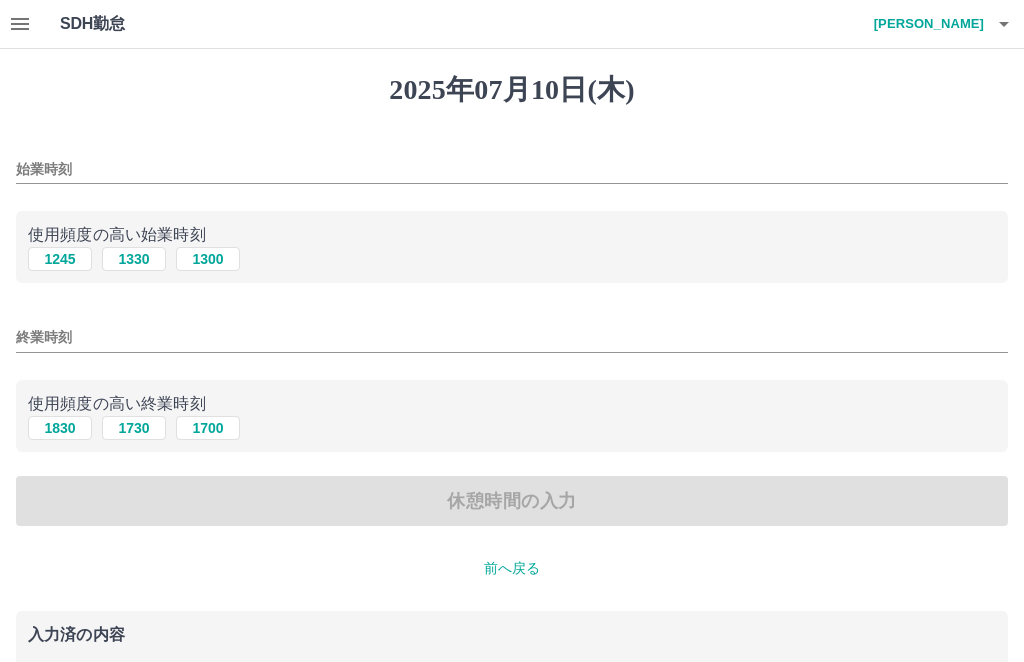 click on "始業時刻" at bounding box center (512, 169) 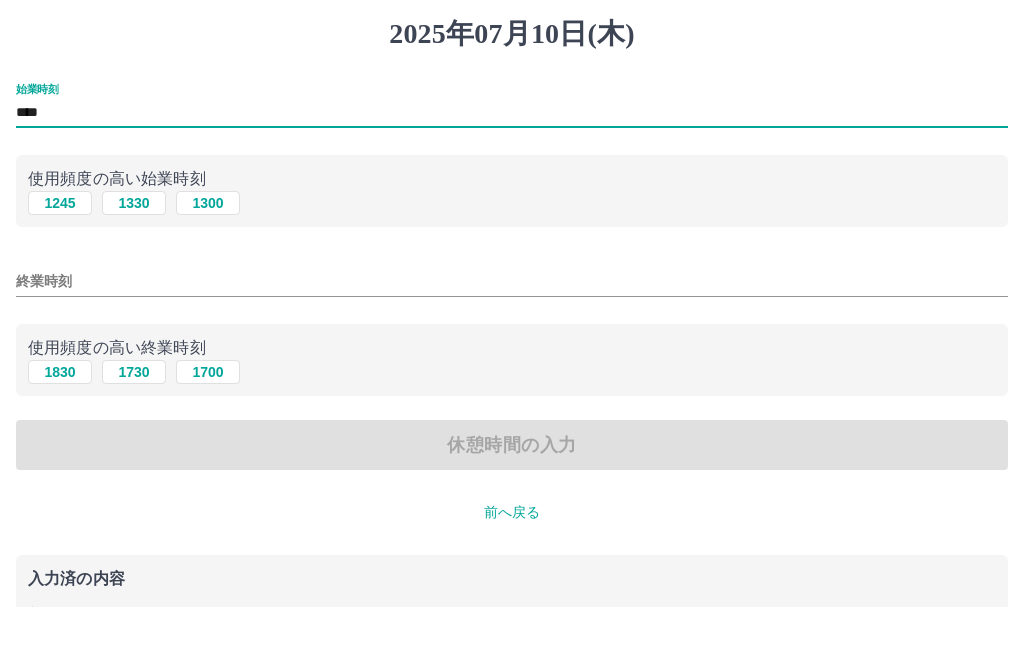 type on "****" 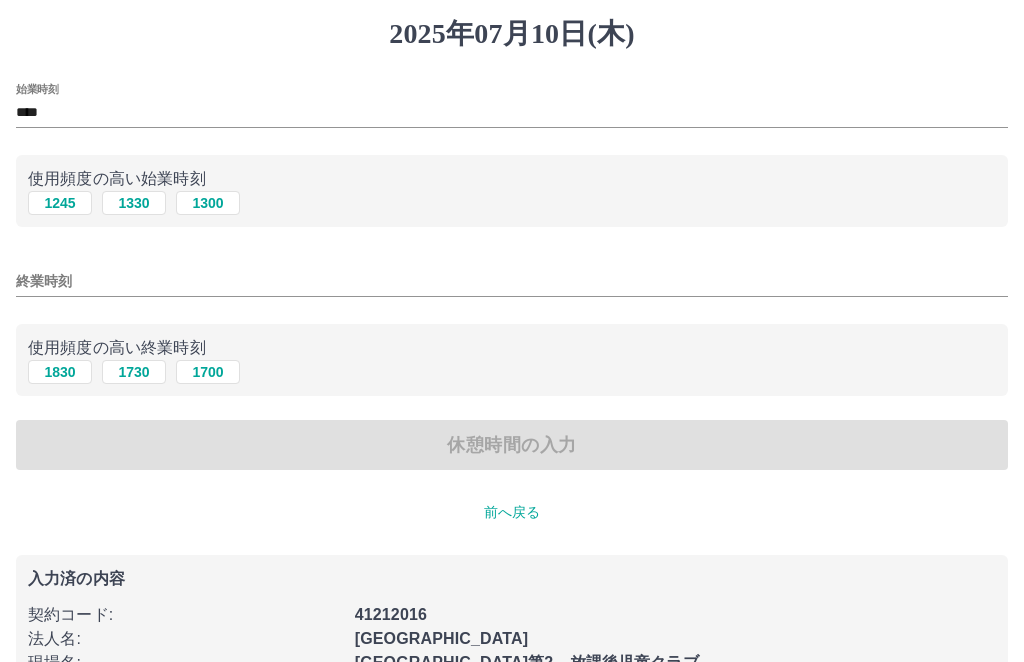 scroll, scrollTop: 56, scrollLeft: 0, axis: vertical 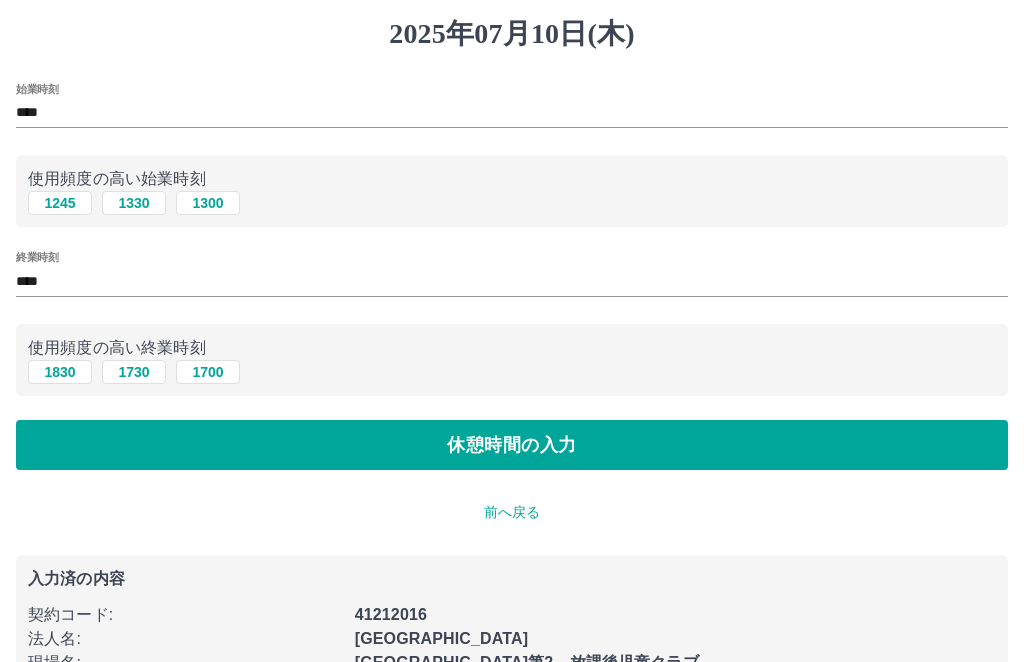 click on "休憩時間の入力" at bounding box center (512, 445) 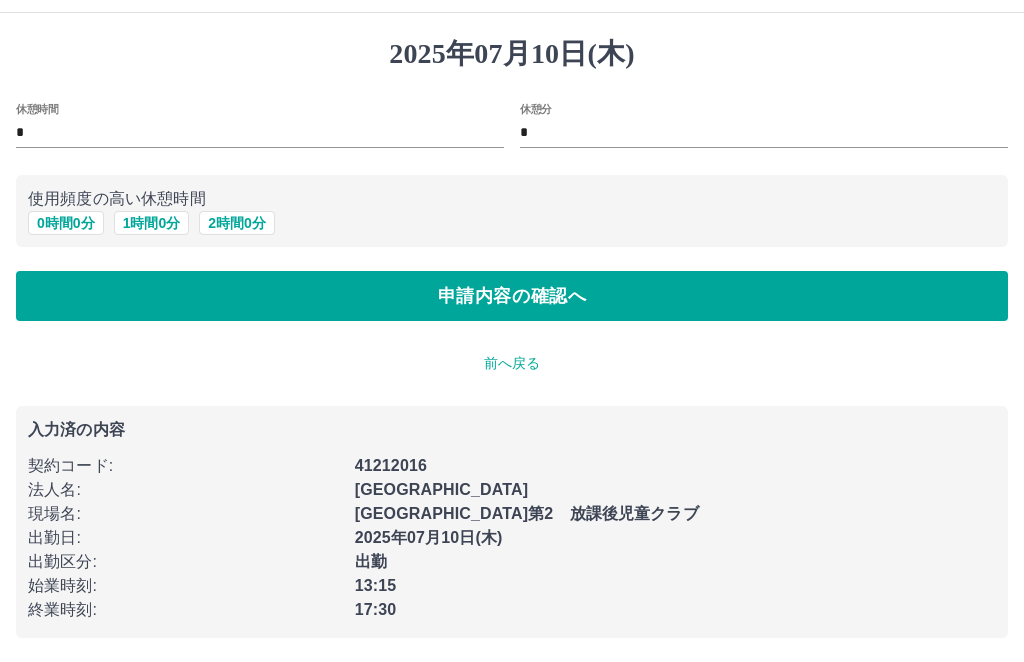 scroll, scrollTop: 1, scrollLeft: 0, axis: vertical 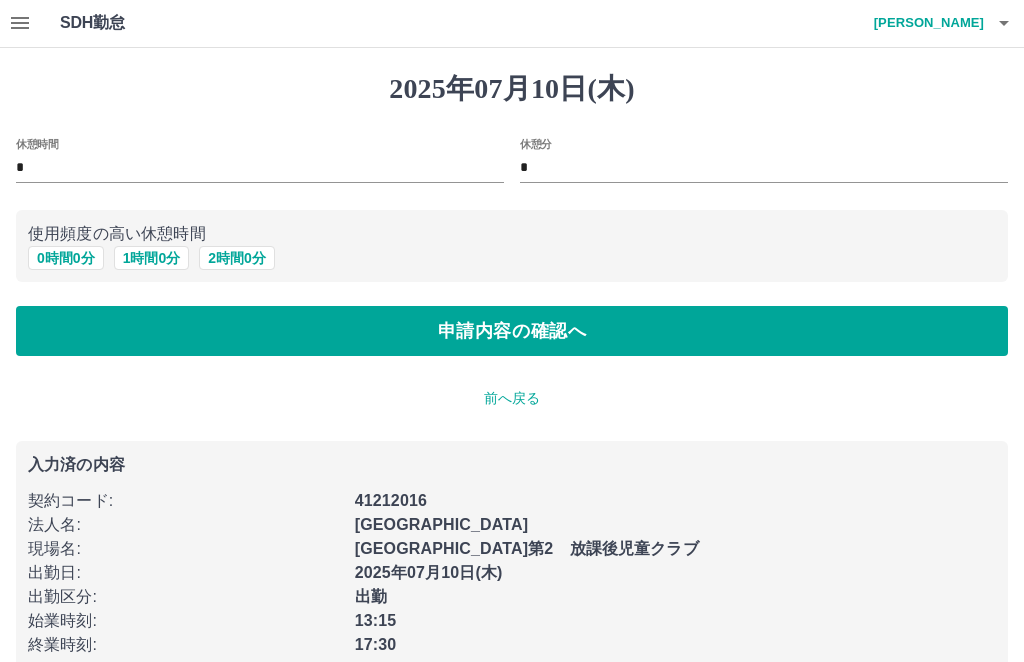 click on "申請内容の確認へ" at bounding box center [512, 331] 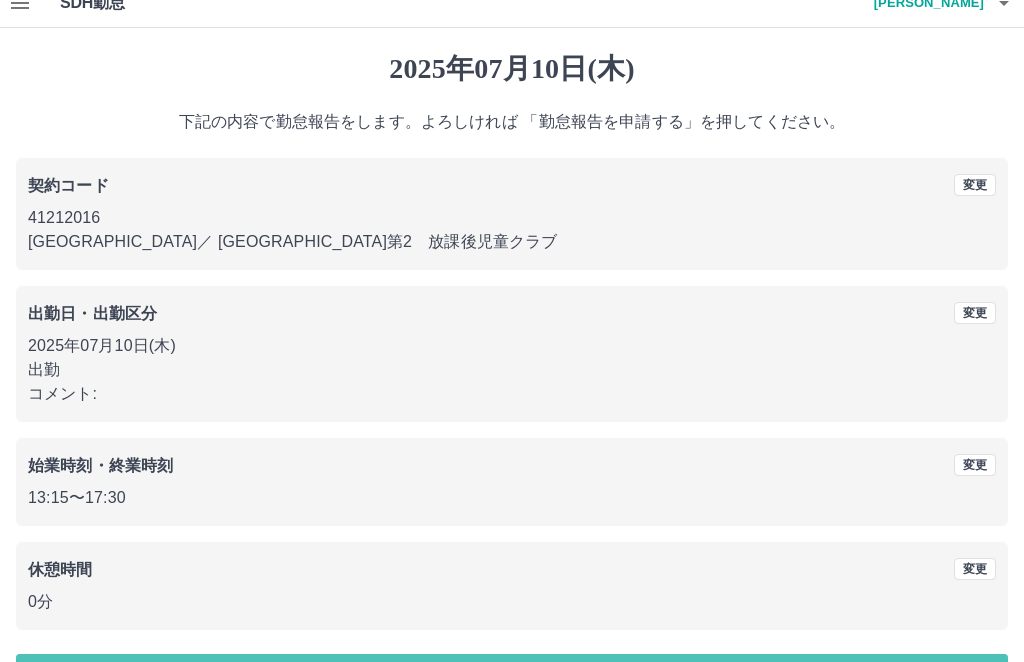 scroll, scrollTop: 20, scrollLeft: 0, axis: vertical 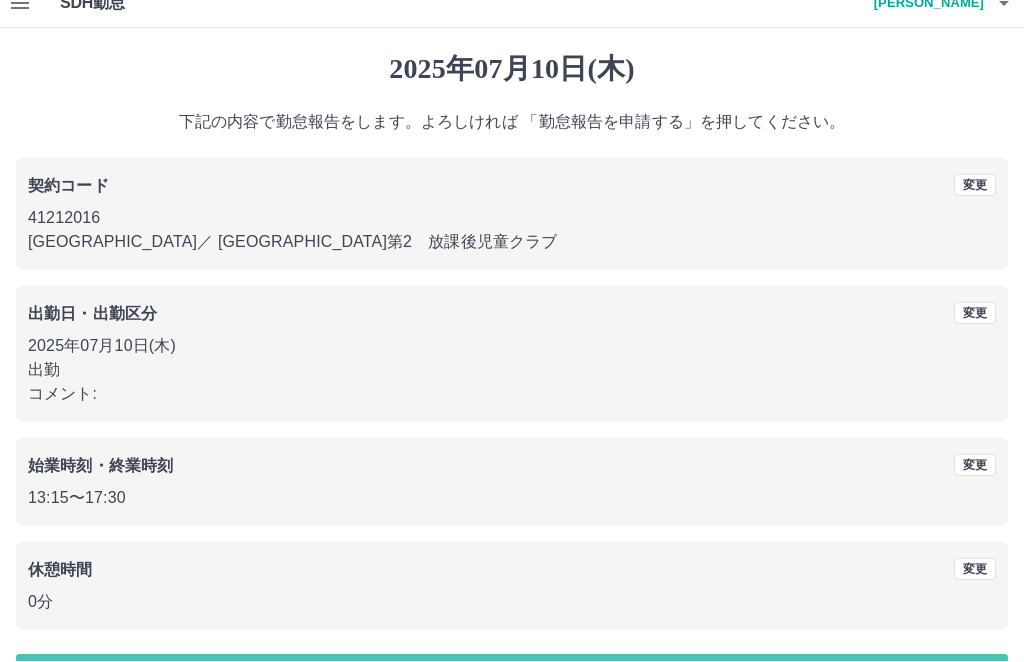 click on "勤怠報告を申請する" at bounding box center [512, 680] 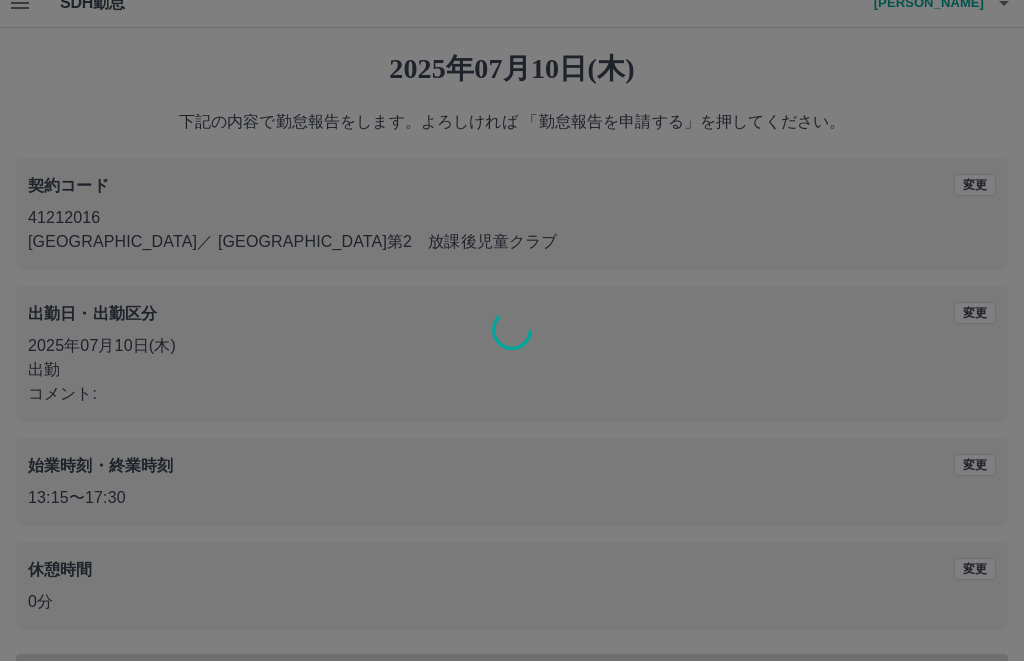 scroll, scrollTop: 0, scrollLeft: 0, axis: both 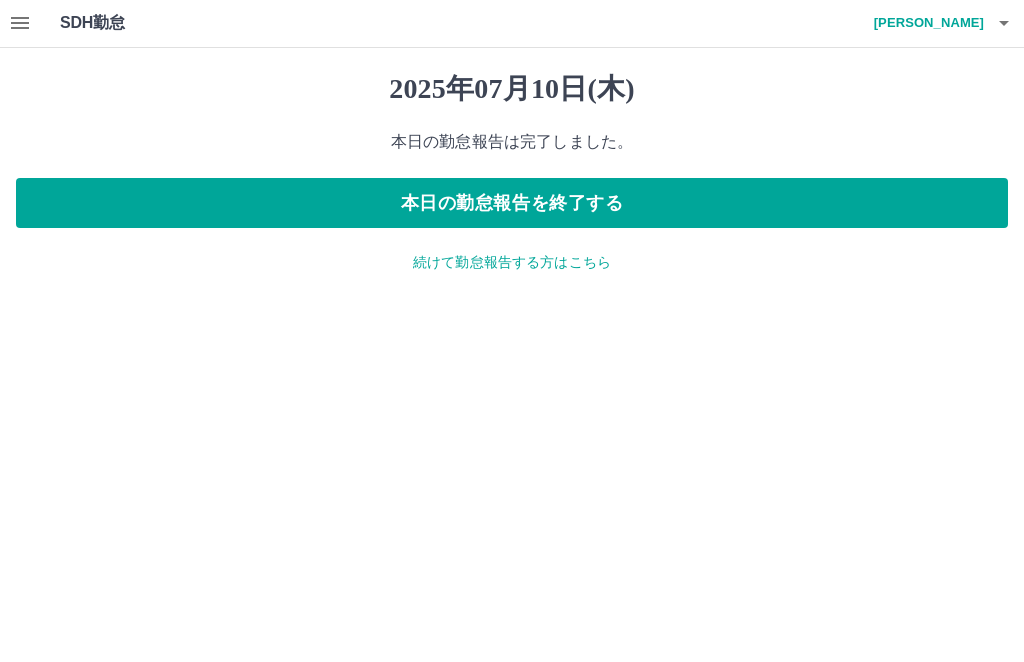 click on "本日の勤怠報告を終了する" at bounding box center (512, 204) 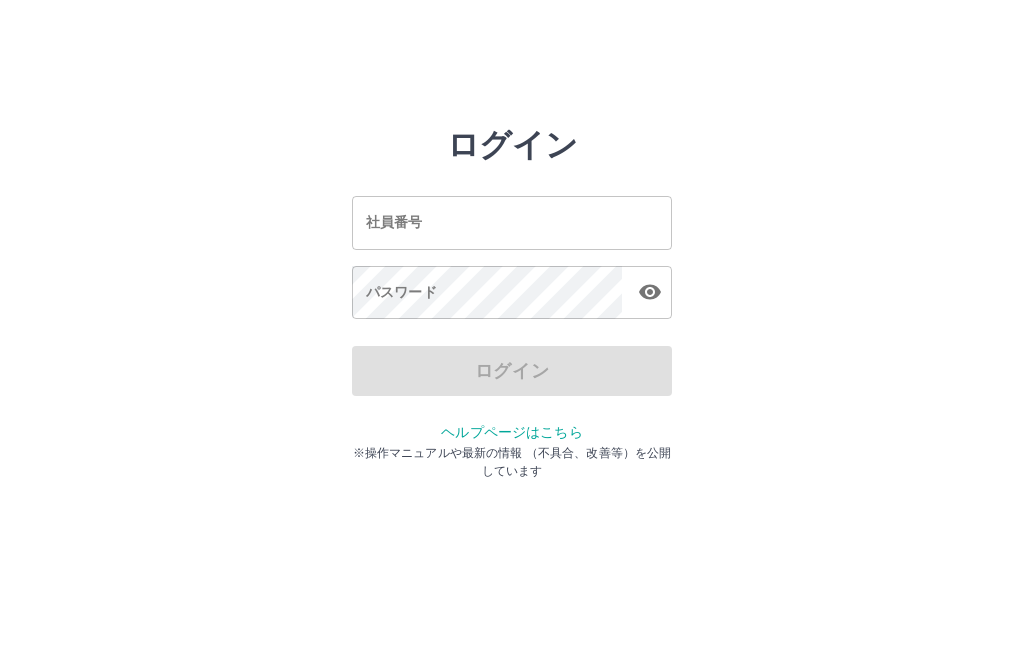 scroll, scrollTop: 0, scrollLeft: 0, axis: both 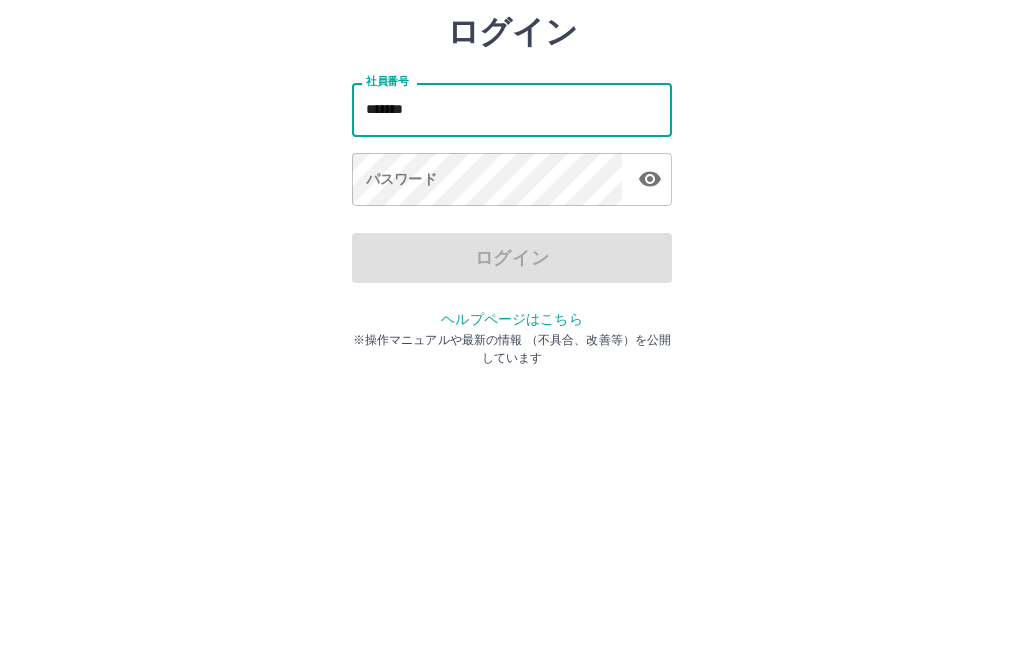 type on "*******" 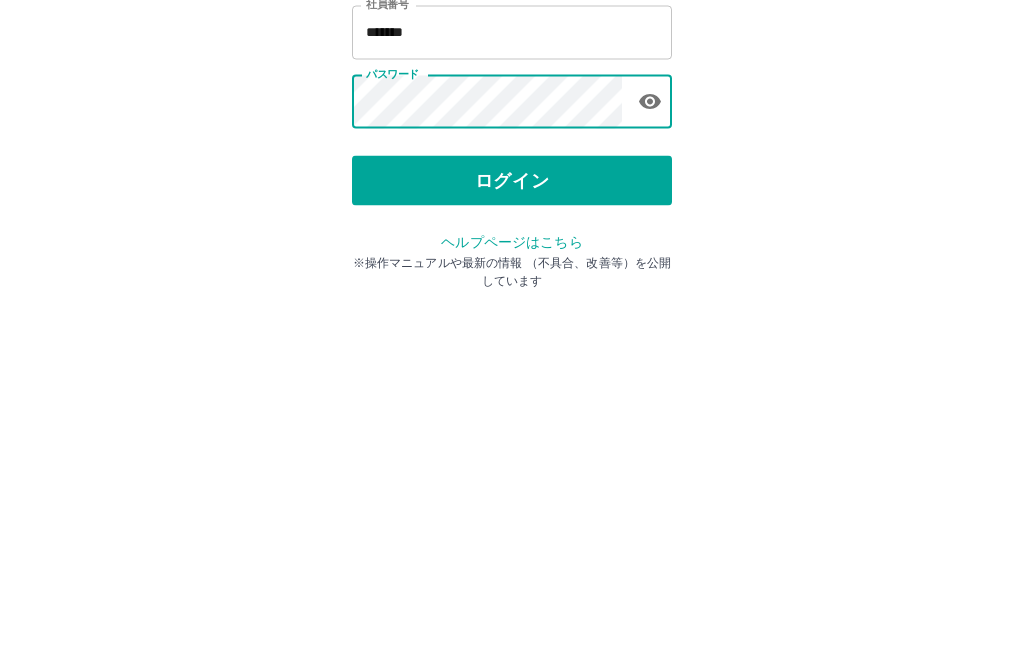 click on "ログイン" at bounding box center (512, 371) 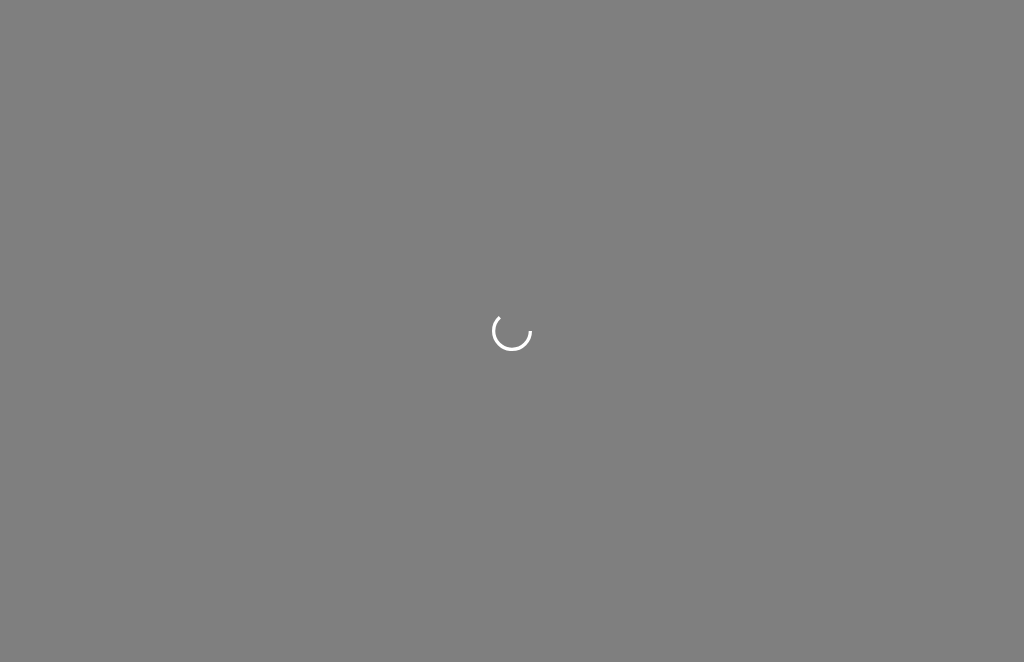 scroll, scrollTop: 0, scrollLeft: 0, axis: both 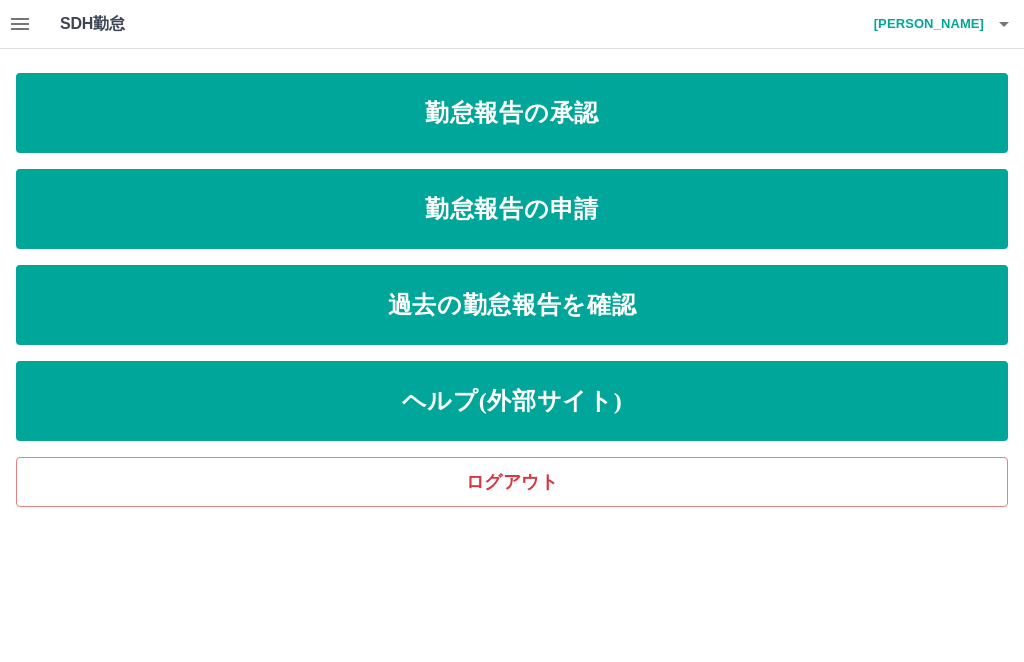 click on "勤怠報告の承認" at bounding box center (512, 113) 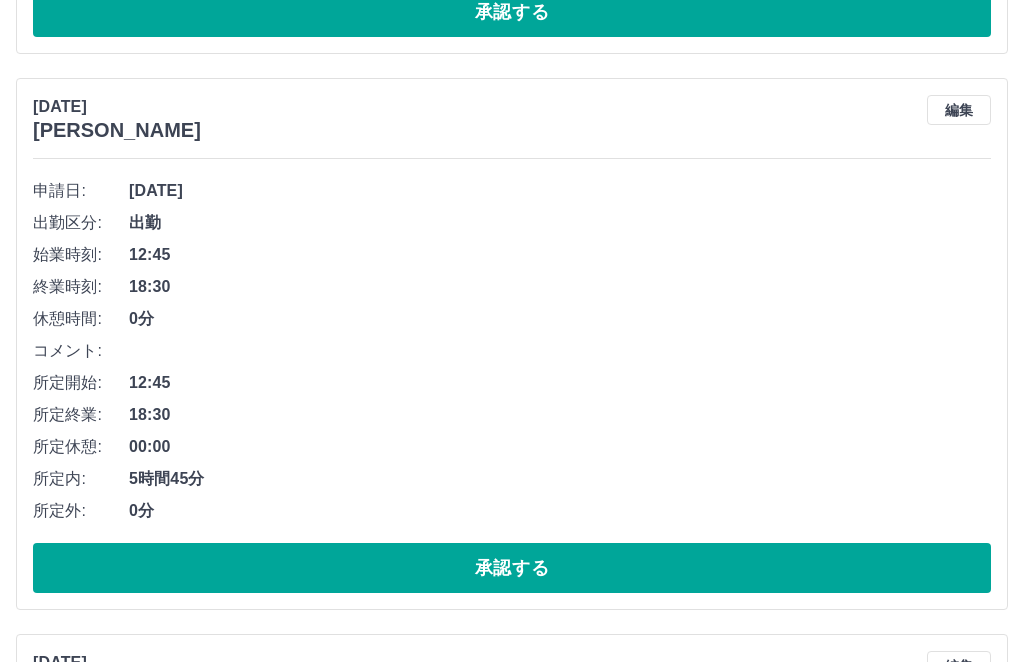 scroll, scrollTop: 2287, scrollLeft: 0, axis: vertical 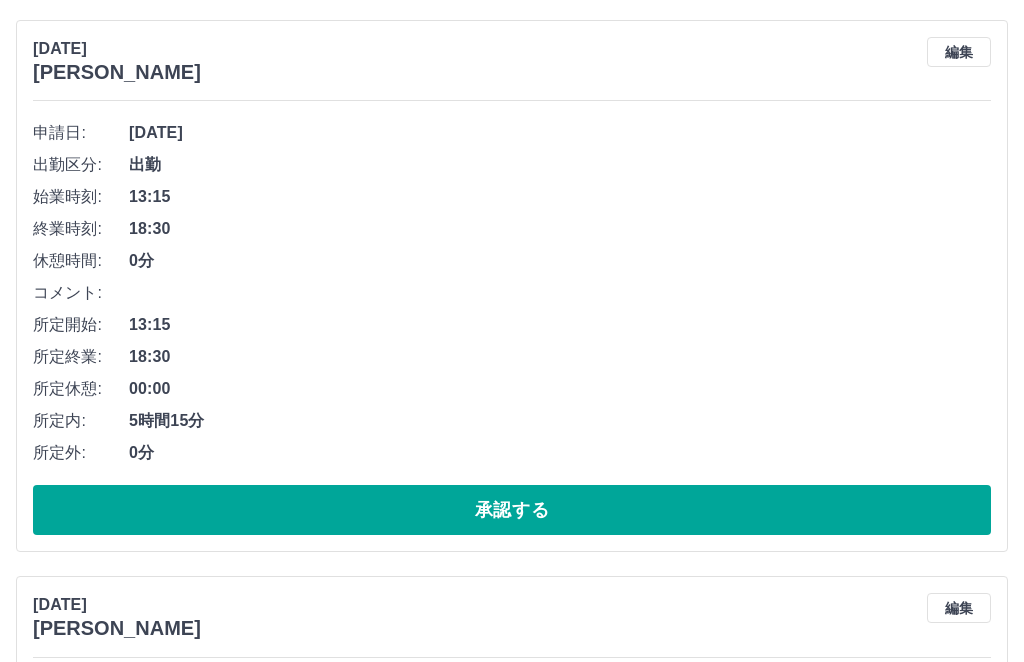 click on "承認する" at bounding box center [512, 510] 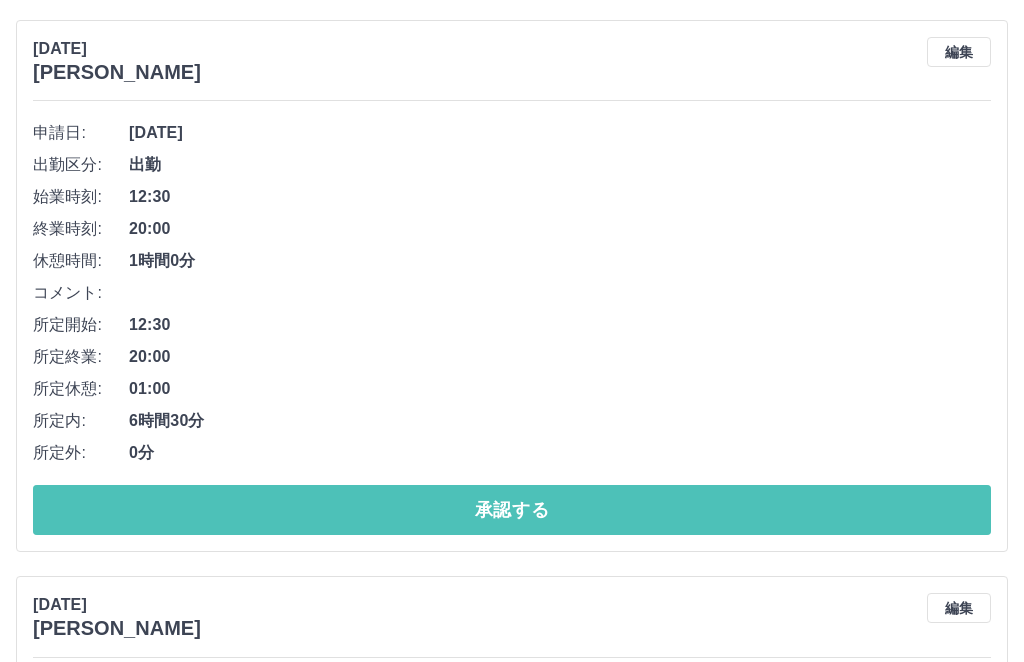 click on "承認する" at bounding box center [512, 510] 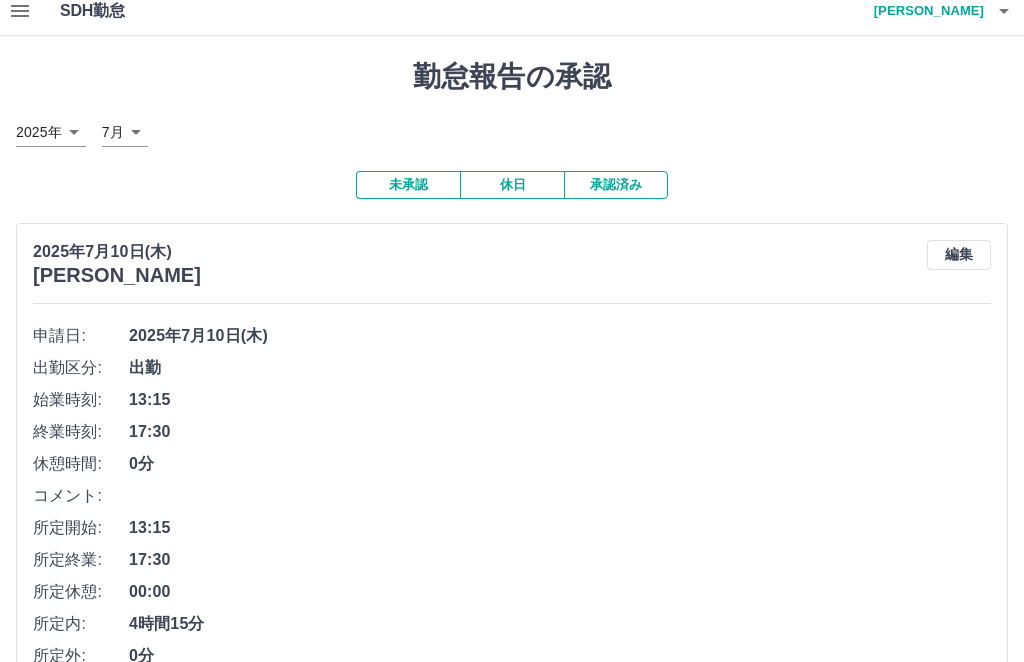 scroll, scrollTop: 0, scrollLeft: 0, axis: both 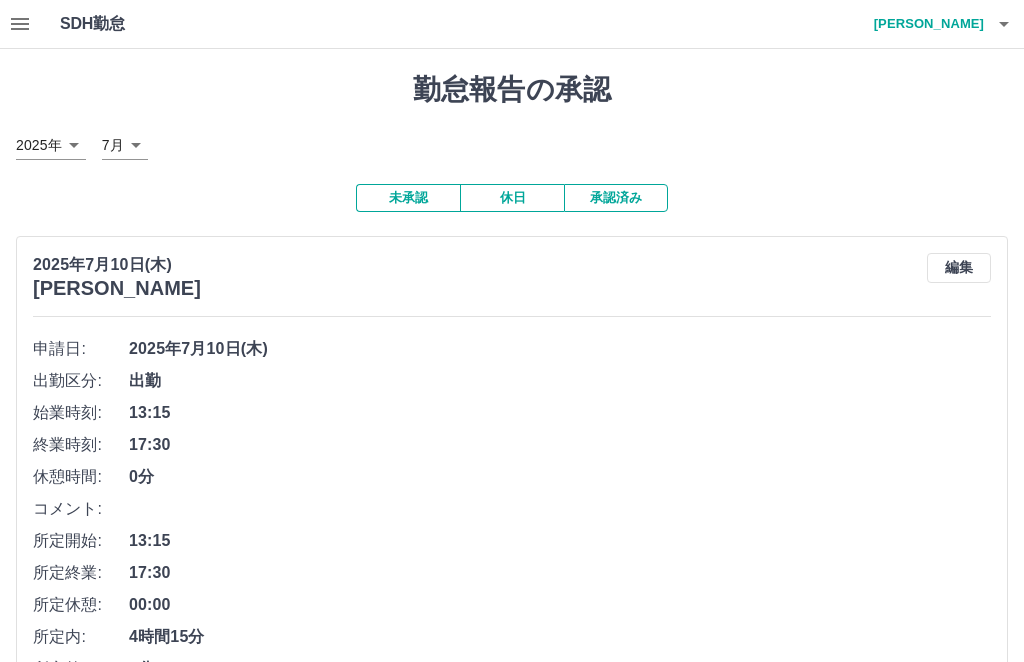 click 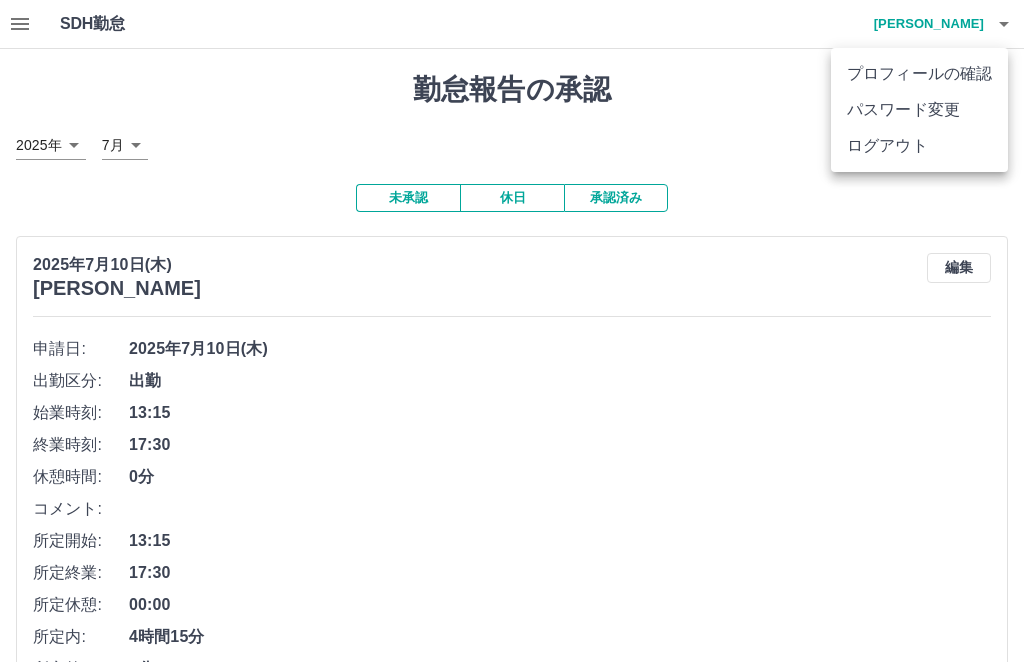 click on "ログアウト" at bounding box center (919, 146) 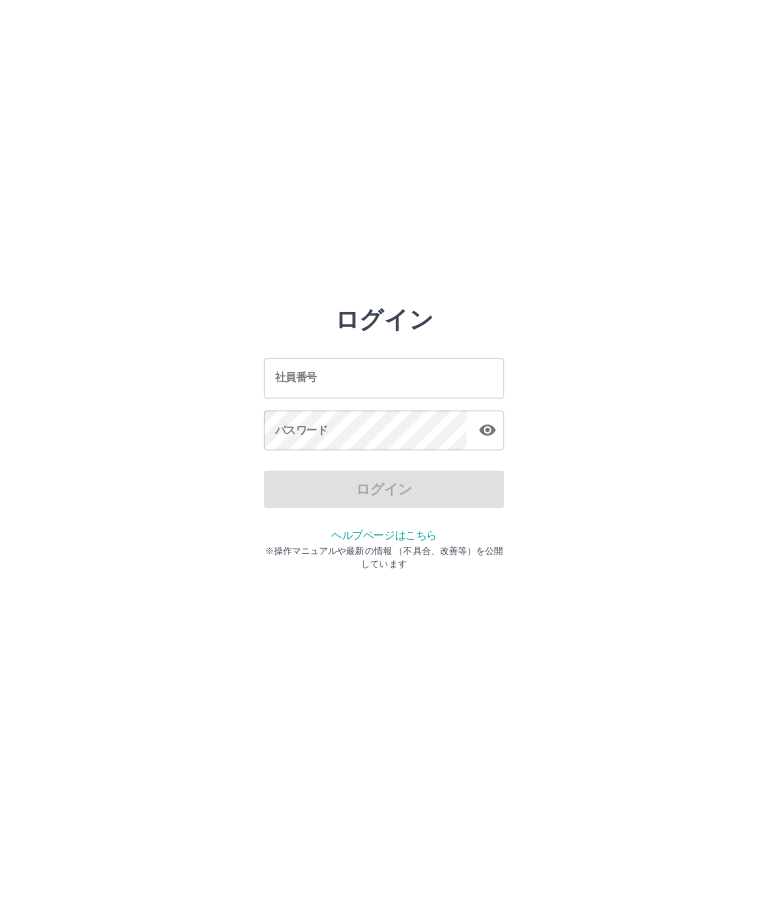 scroll, scrollTop: 0, scrollLeft: 0, axis: both 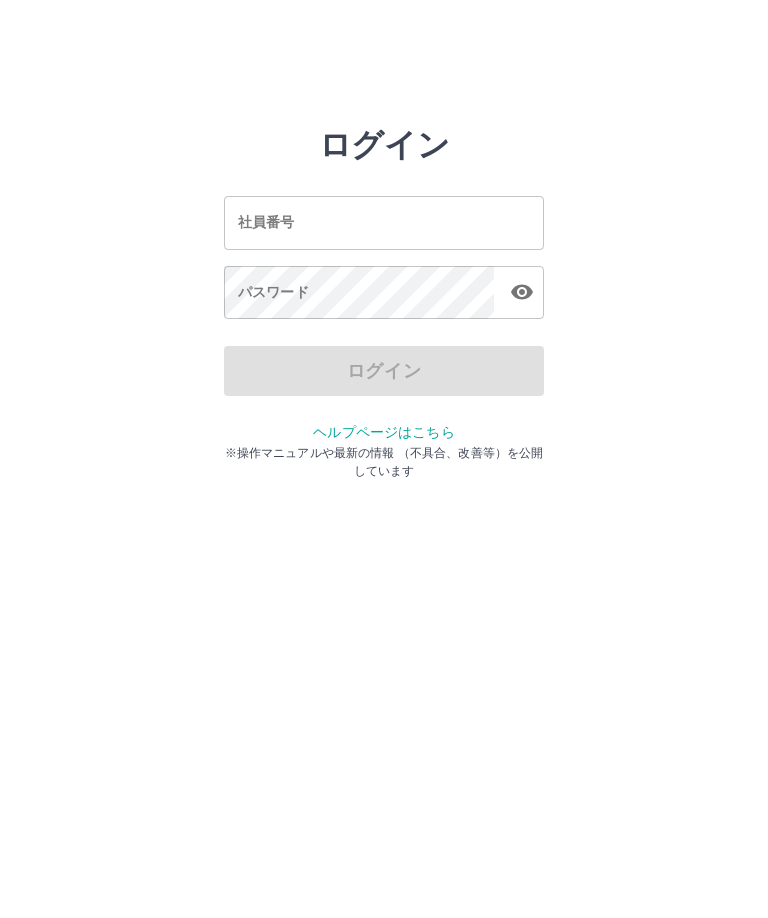 click on "社員番号" at bounding box center (384, 222) 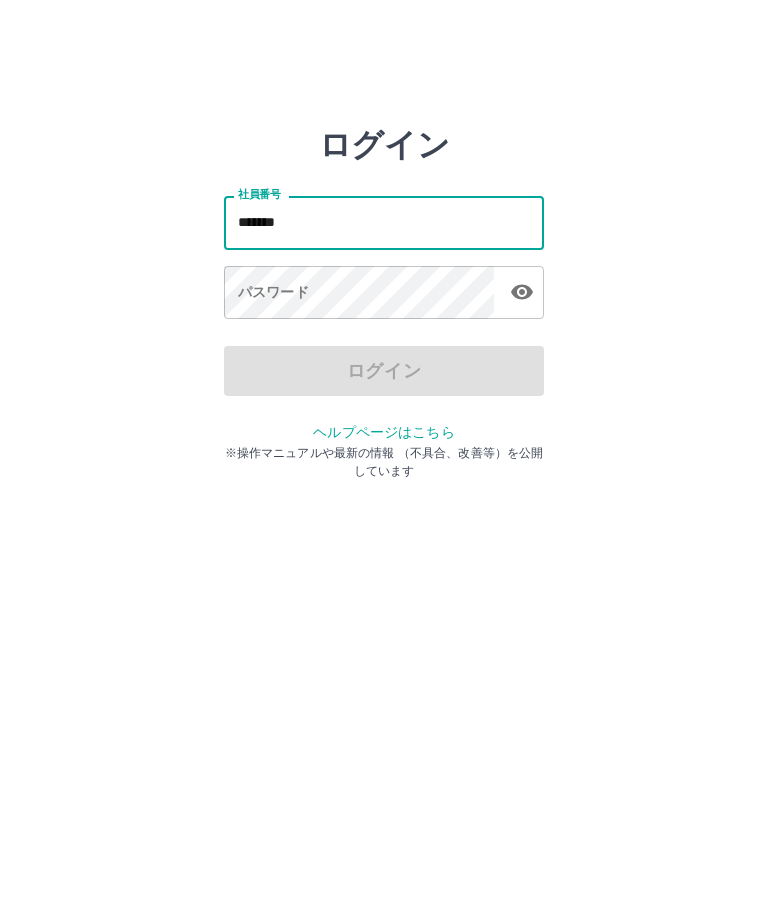 type on "*******" 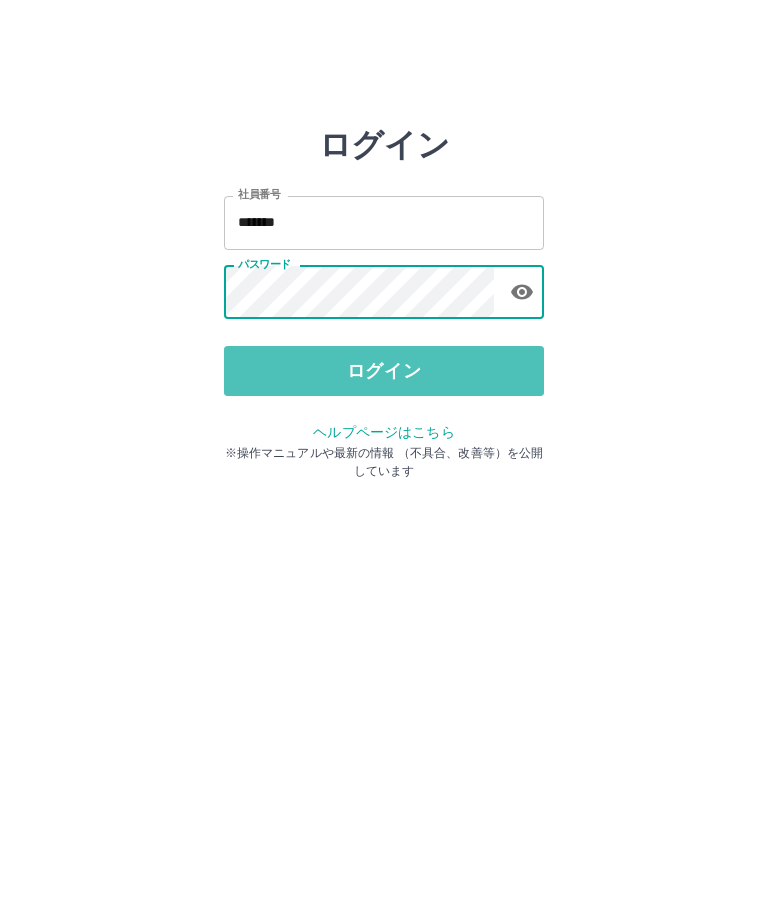 click on "ログイン" at bounding box center (384, 371) 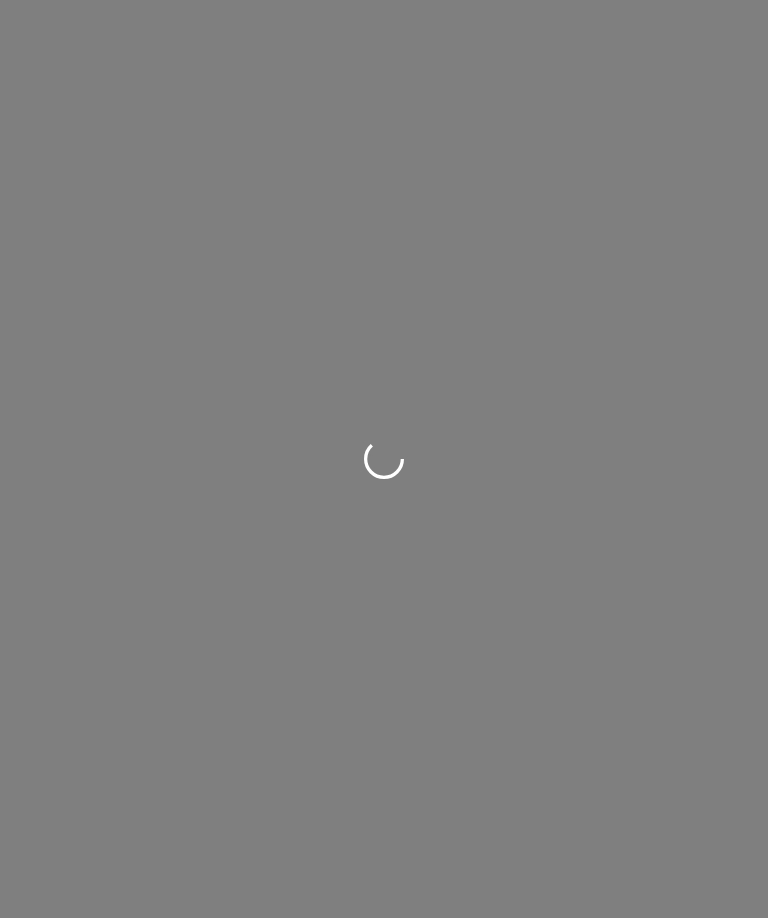 scroll, scrollTop: 0, scrollLeft: 0, axis: both 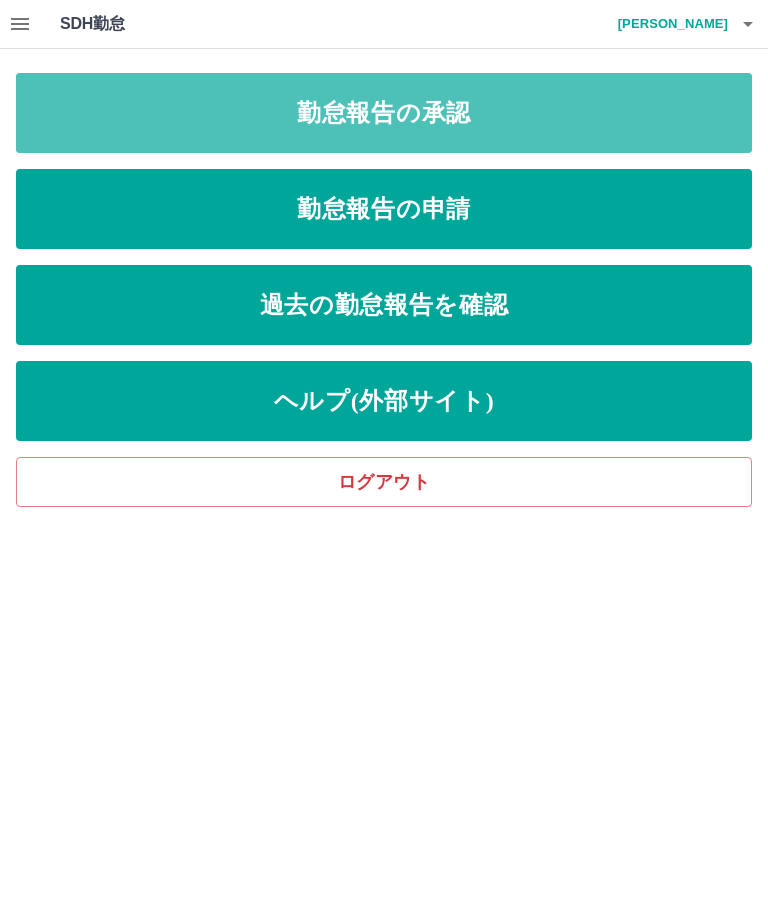 click on "勤怠報告の承認" at bounding box center (384, 113) 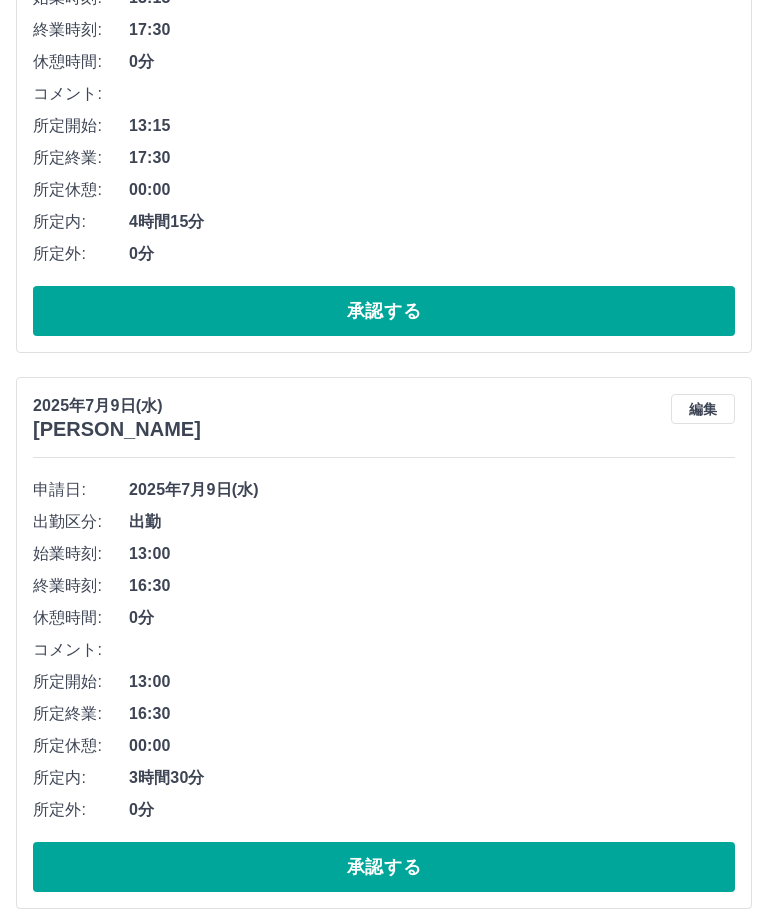 scroll, scrollTop: 417, scrollLeft: 0, axis: vertical 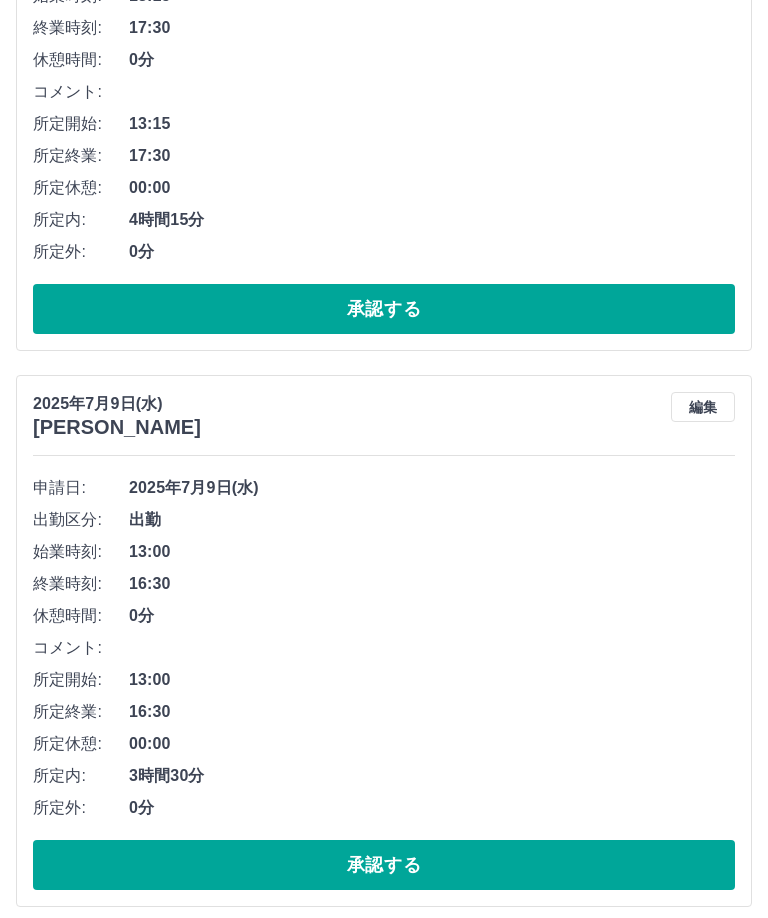 click on "承認する" at bounding box center (384, 865) 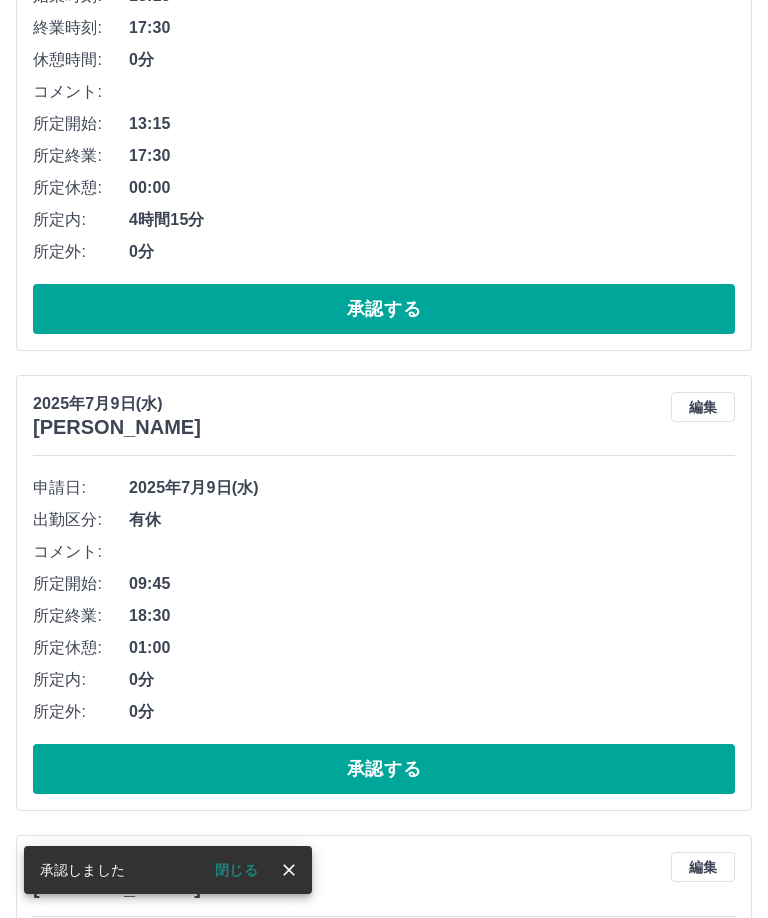 click on "承認する" at bounding box center [384, 769] 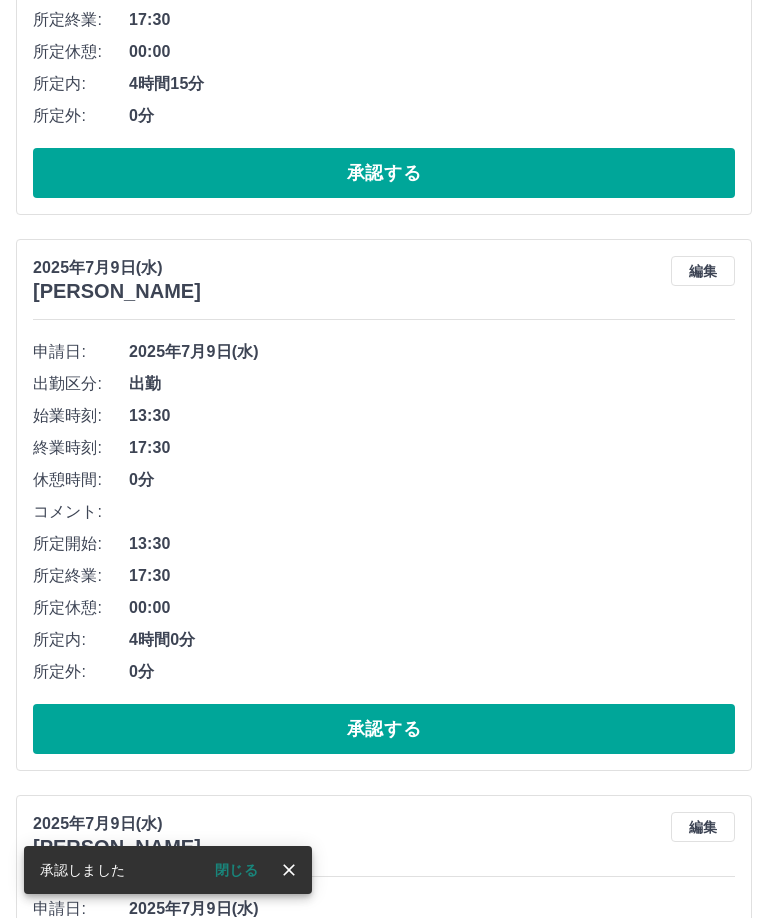 scroll, scrollTop: 624, scrollLeft: 0, axis: vertical 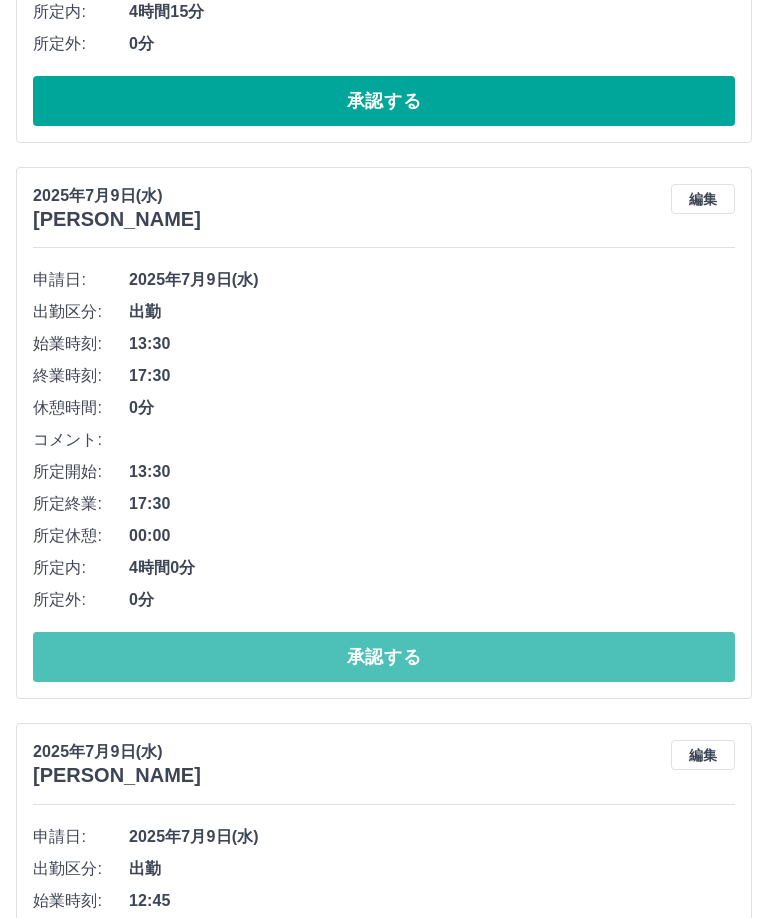 click on "承認する" at bounding box center (384, 658) 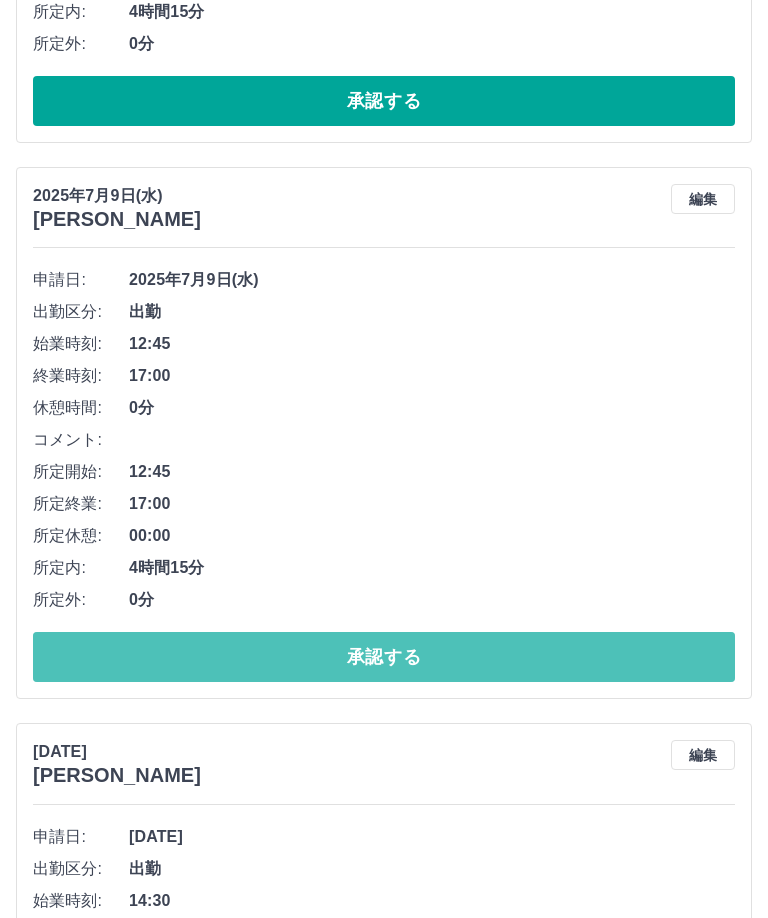 click on "承認する" at bounding box center (384, 657) 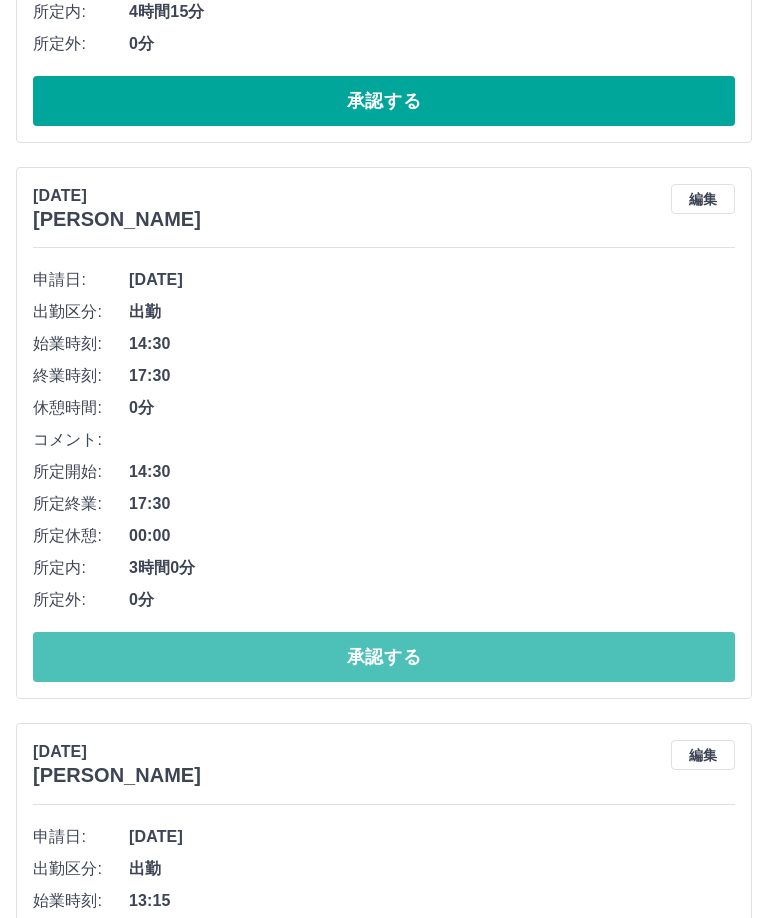 click on "承認する" at bounding box center [384, 657] 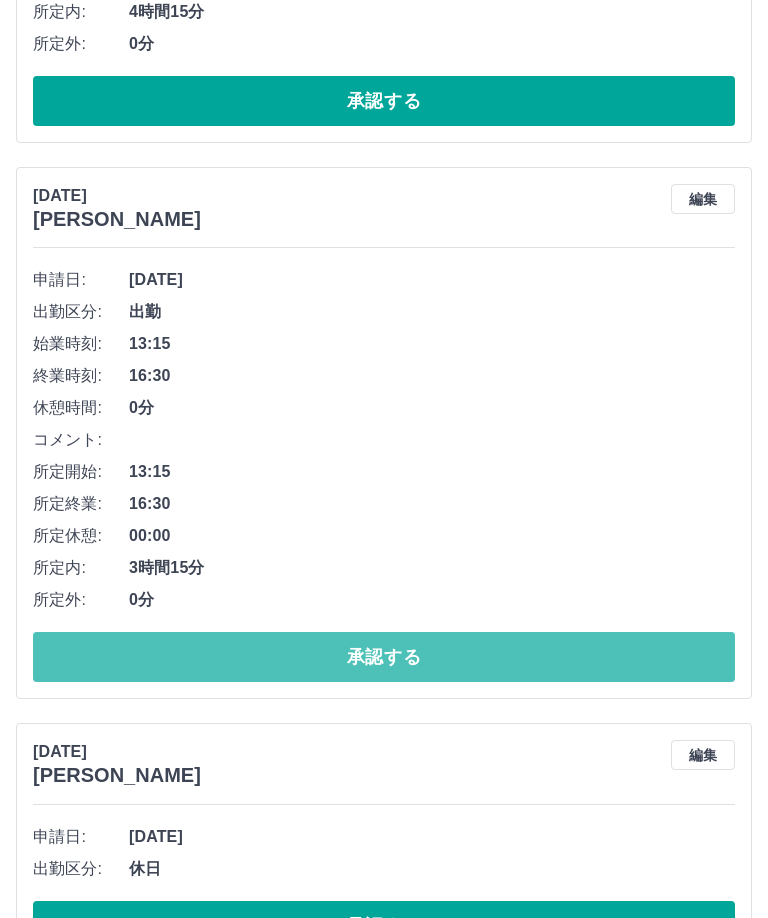 click on "承認する" at bounding box center (384, 657) 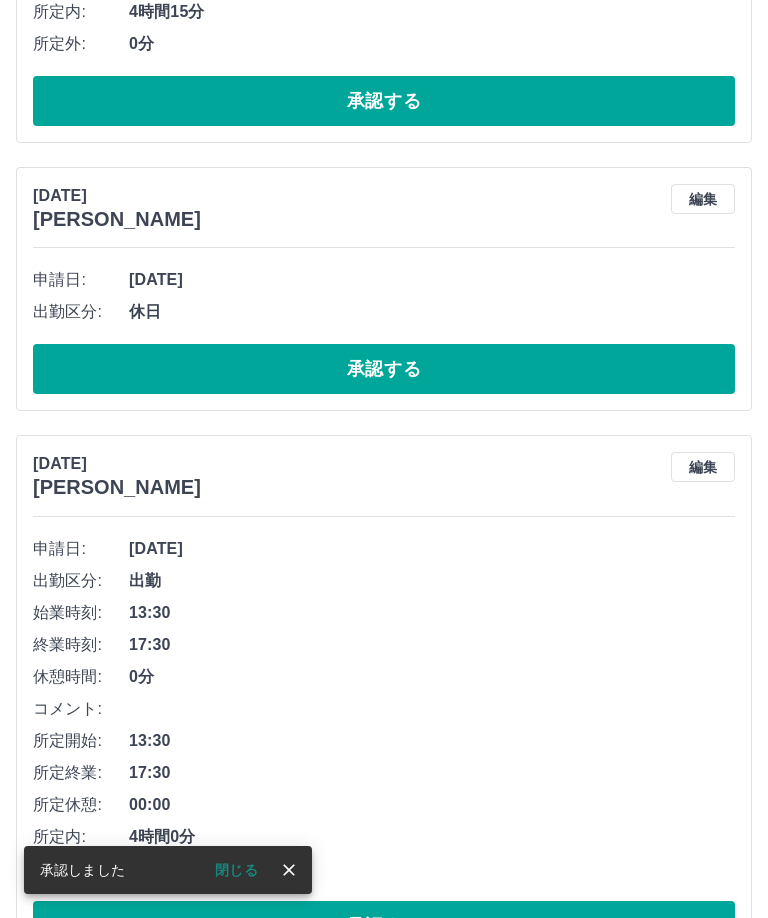 click on "承認する" at bounding box center [384, 369] 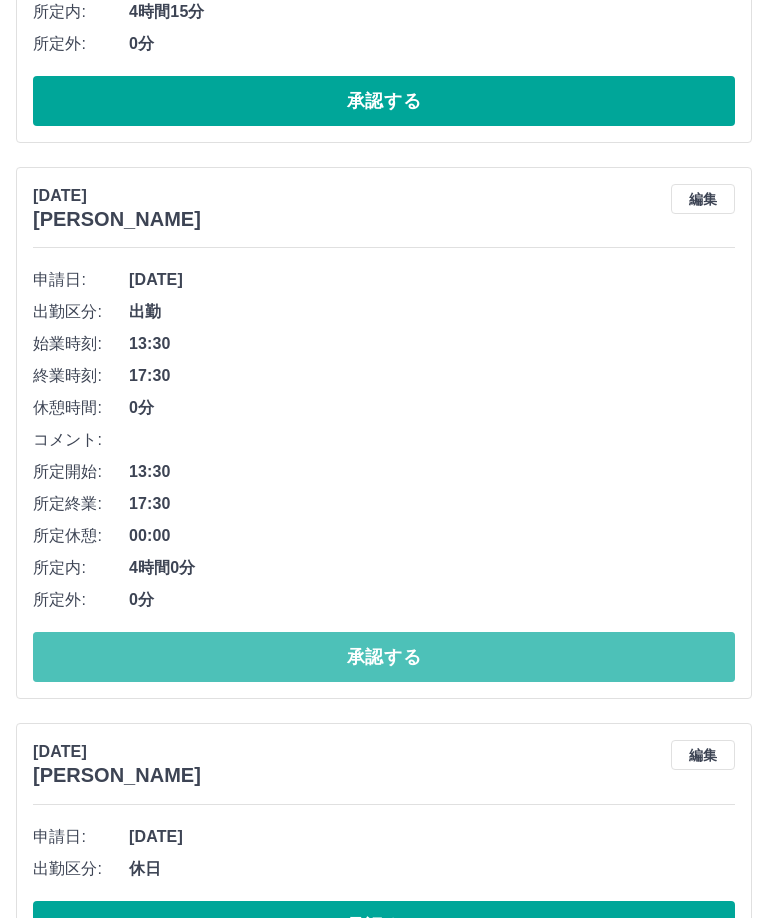click on "承認する" at bounding box center (384, 657) 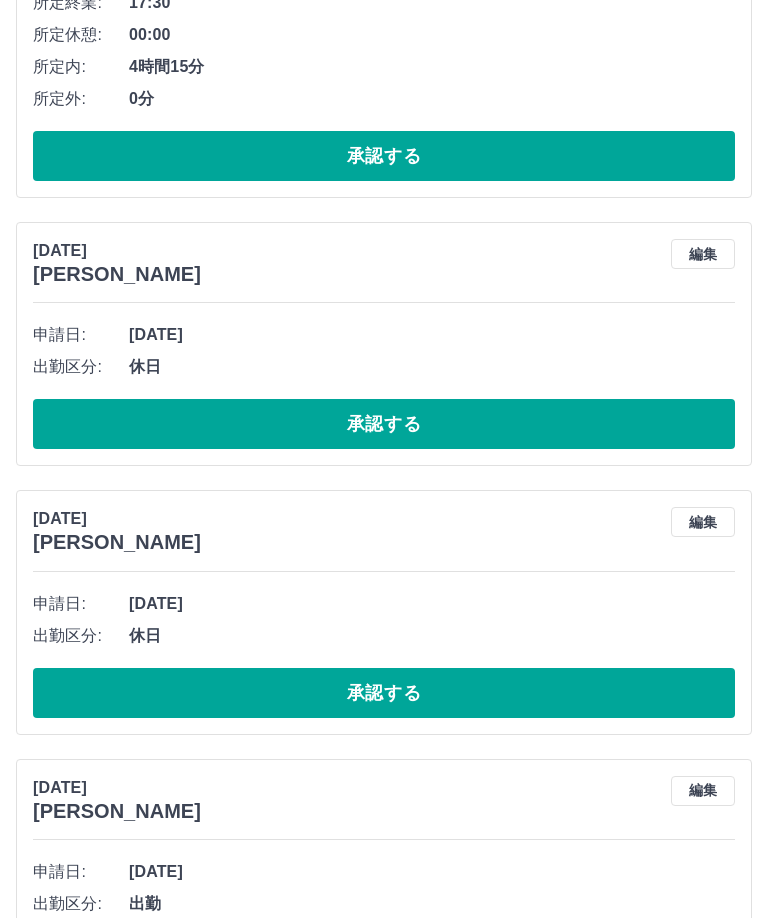 scroll, scrollTop: 571, scrollLeft: 0, axis: vertical 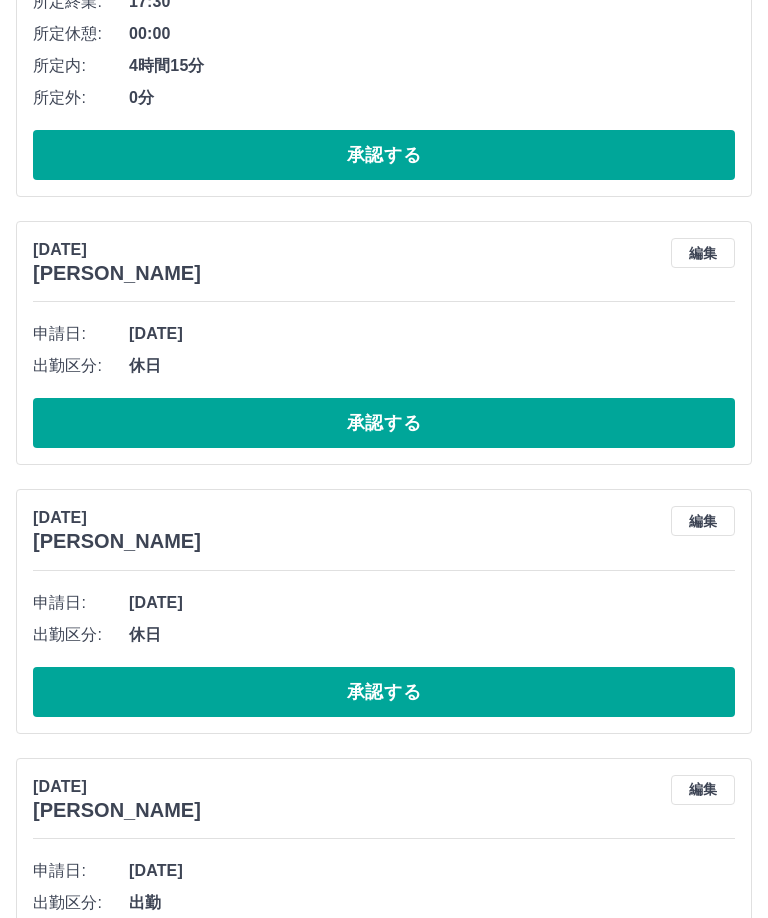click on "承認する" at bounding box center [384, 423] 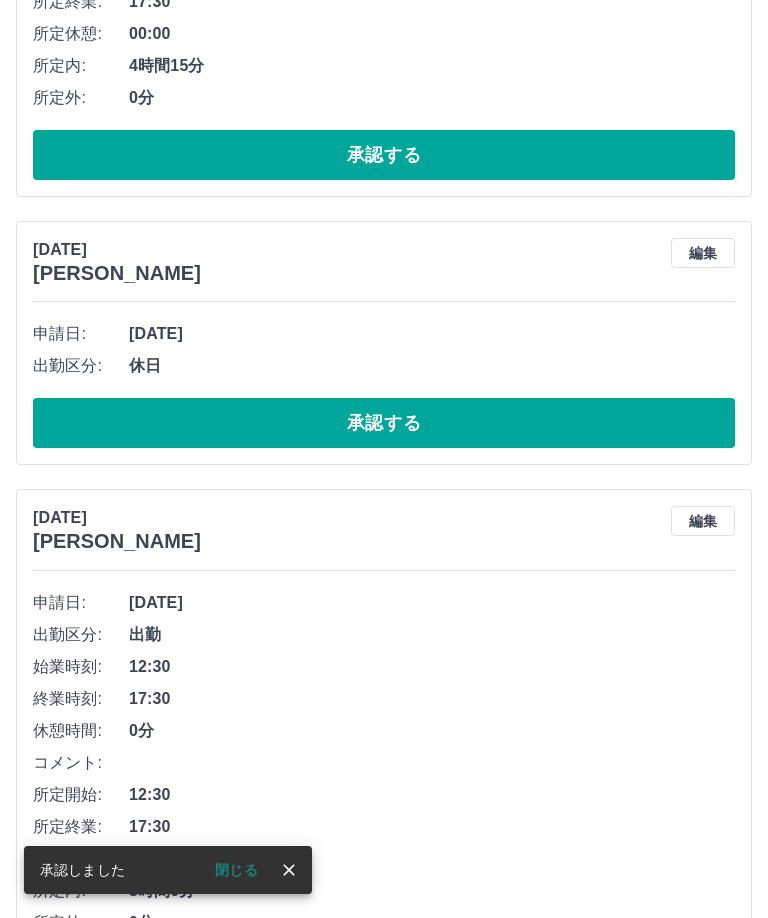 click on "承認する" at bounding box center [384, 423] 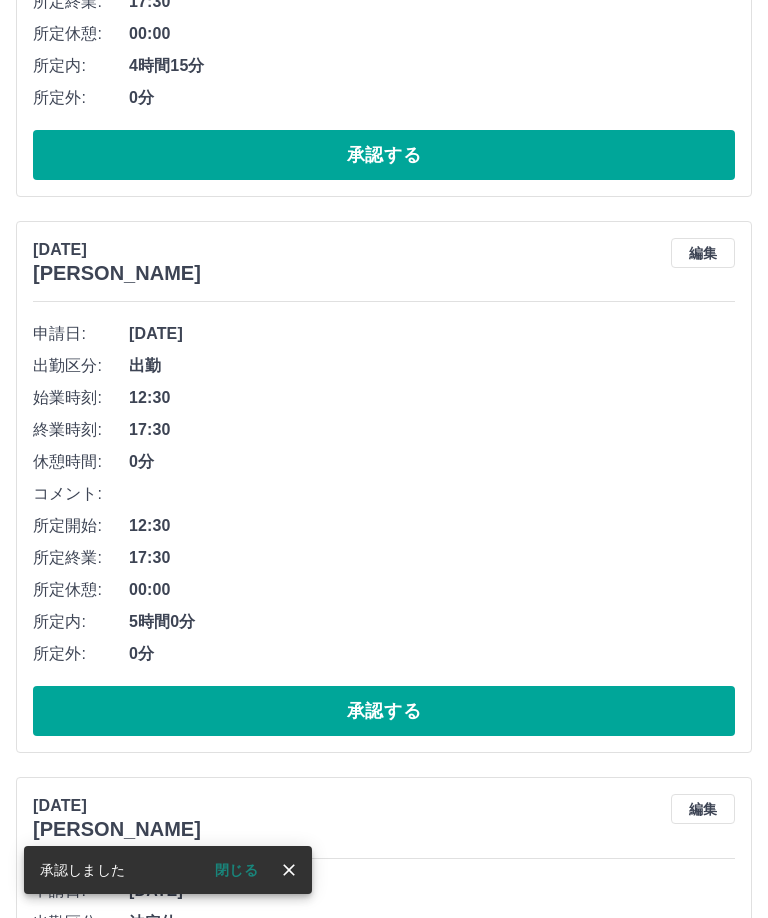 click on "承認する" at bounding box center (384, 711) 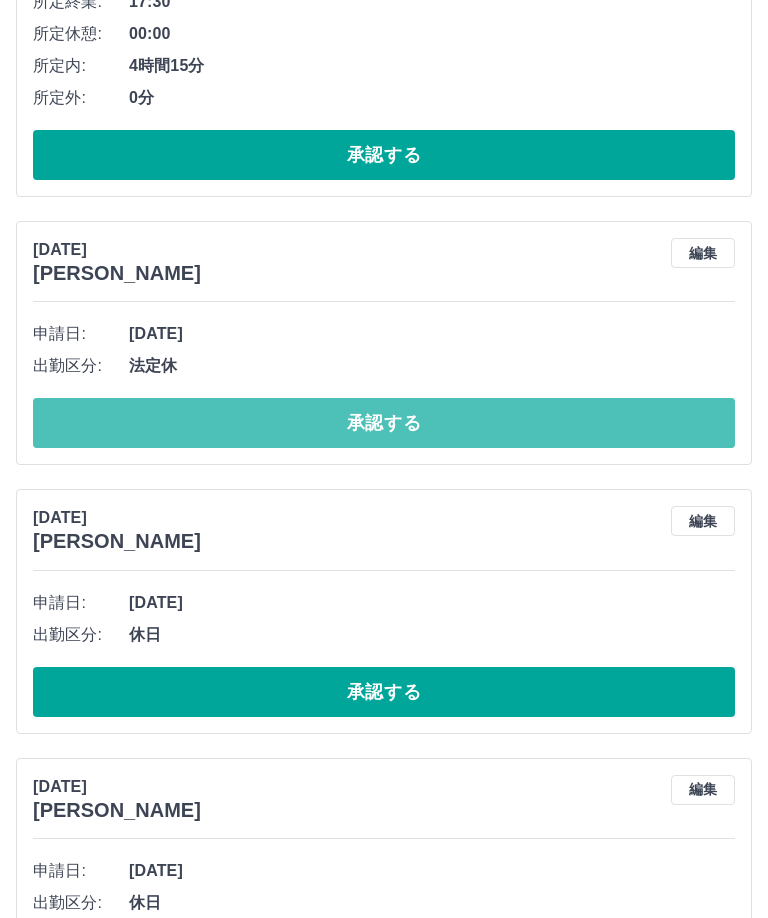 click on "承認する" at bounding box center (384, 423) 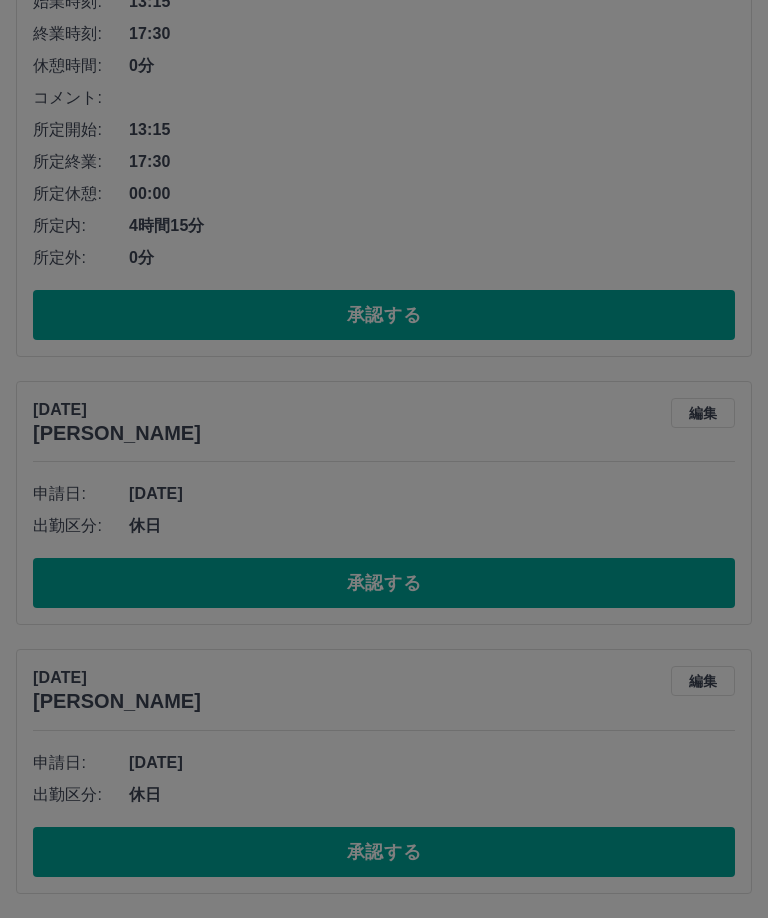 scroll, scrollTop: 343, scrollLeft: 0, axis: vertical 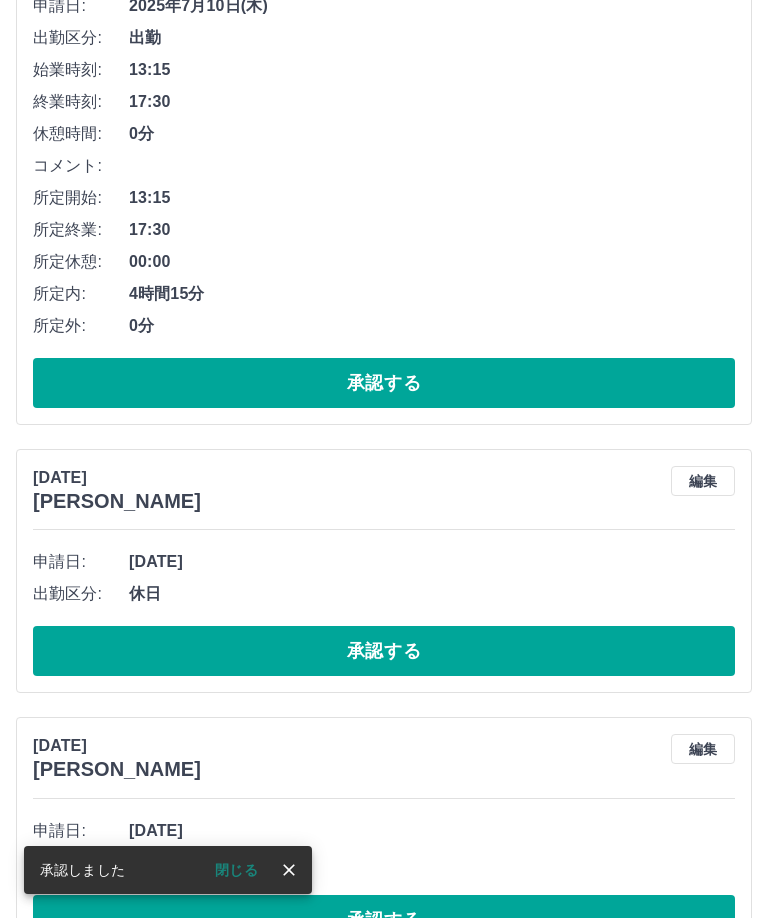 click on "承認する" at bounding box center [384, 651] 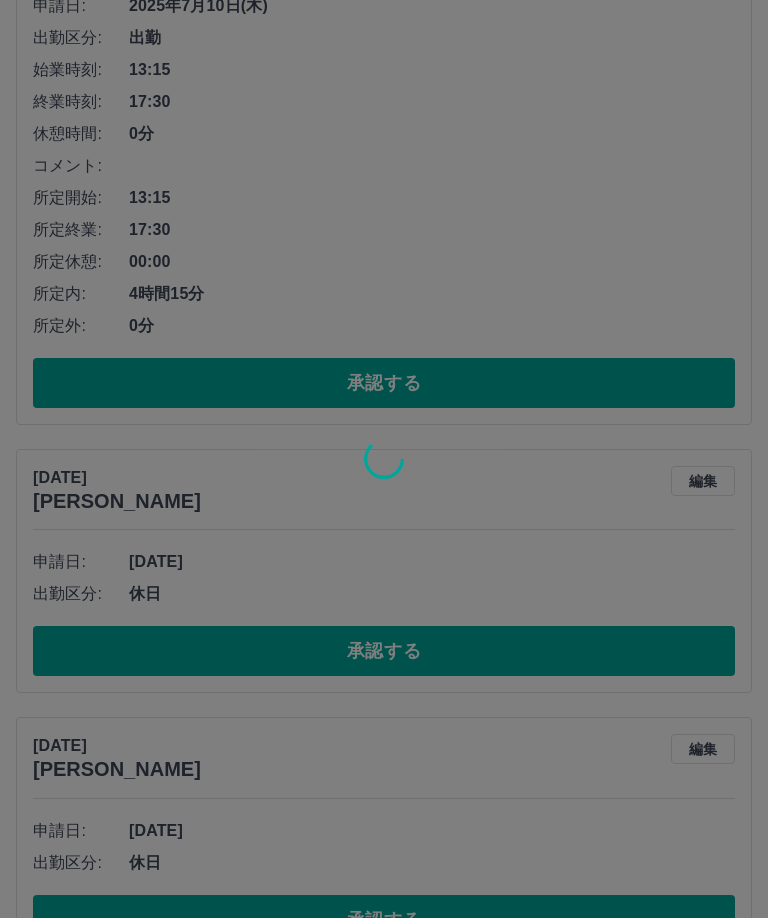 scroll, scrollTop: 75, scrollLeft: 0, axis: vertical 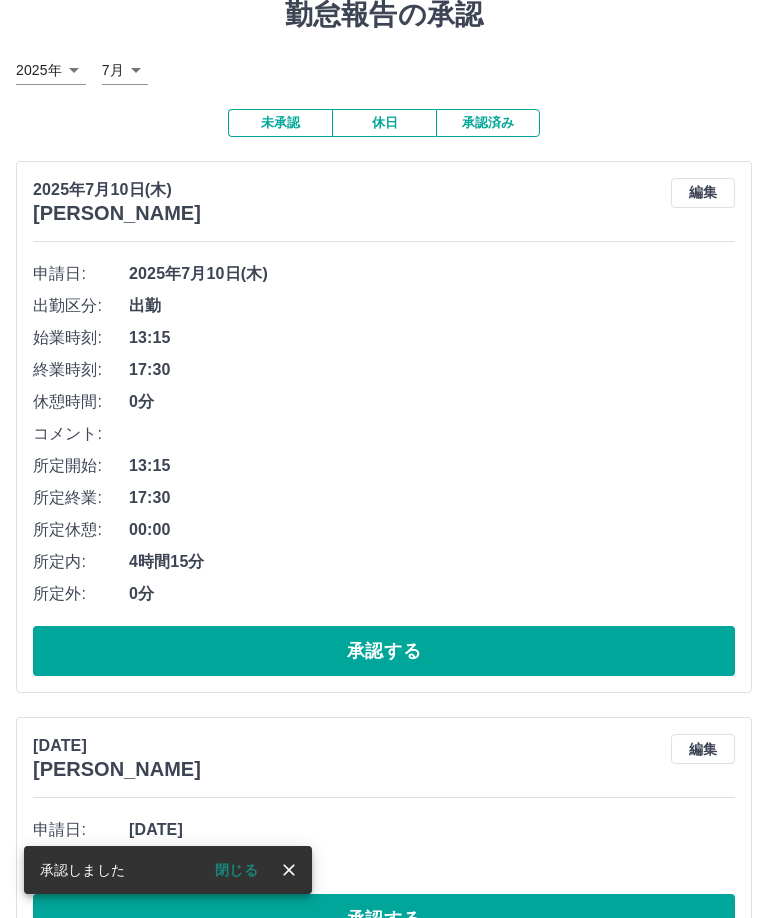 click on "承認する" at bounding box center (384, 919) 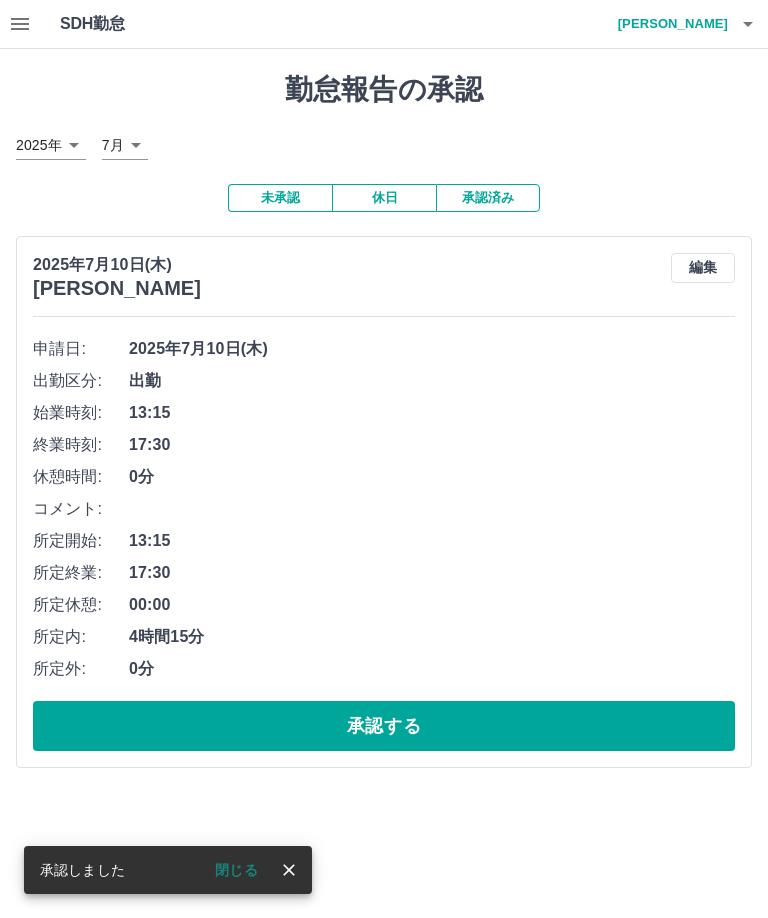 scroll, scrollTop: 0, scrollLeft: 0, axis: both 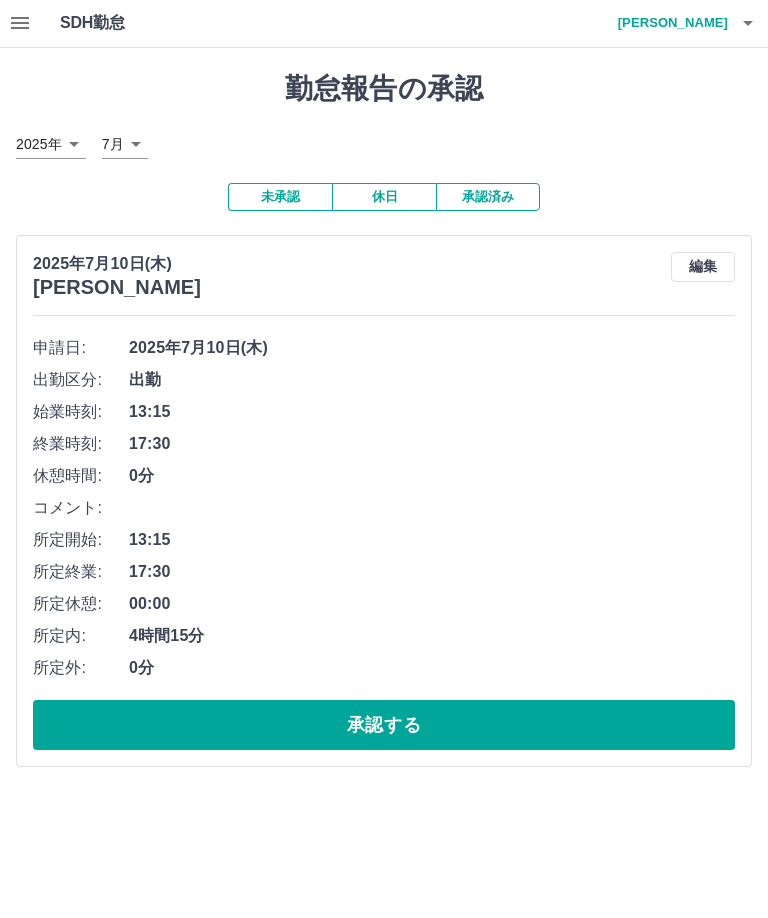 click at bounding box center [748, 24] 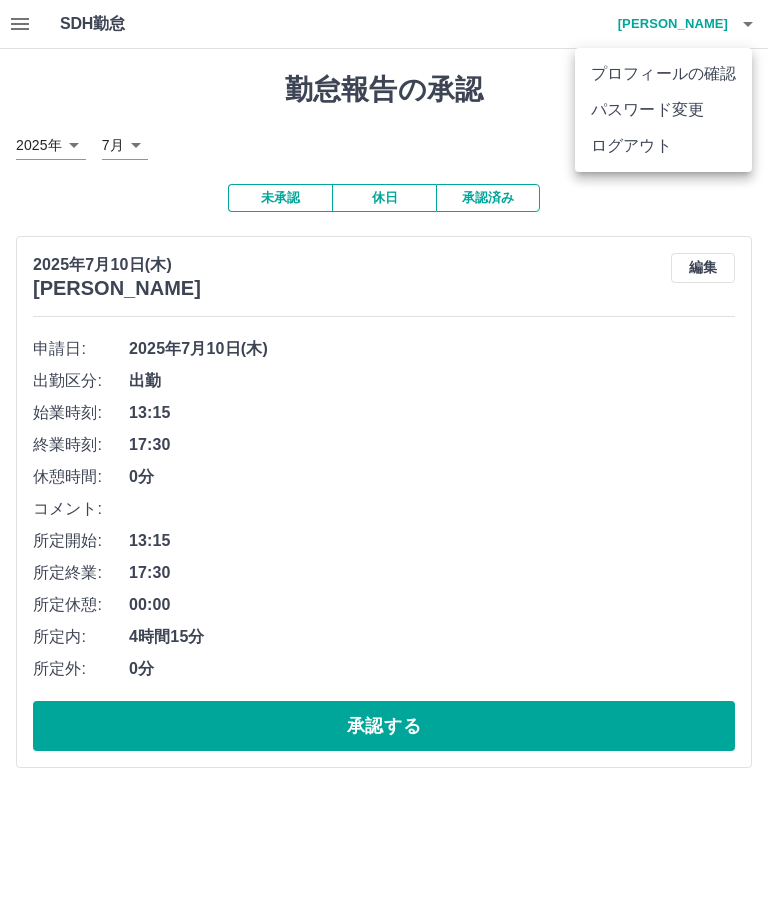 click on "ログアウト" at bounding box center [663, 146] 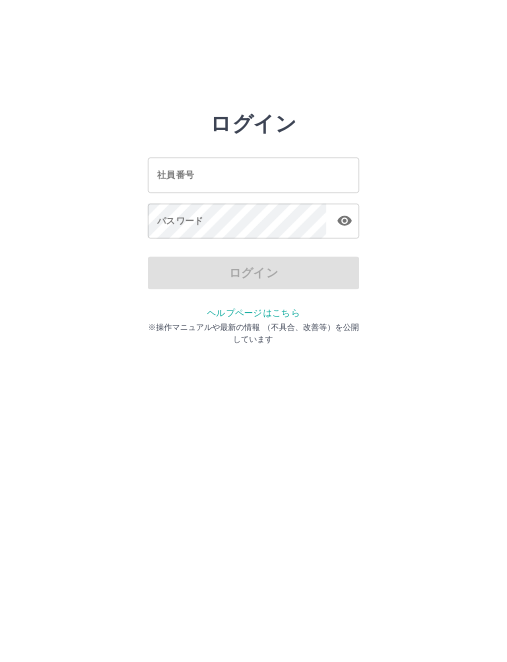 scroll, scrollTop: 0, scrollLeft: 0, axis: both 